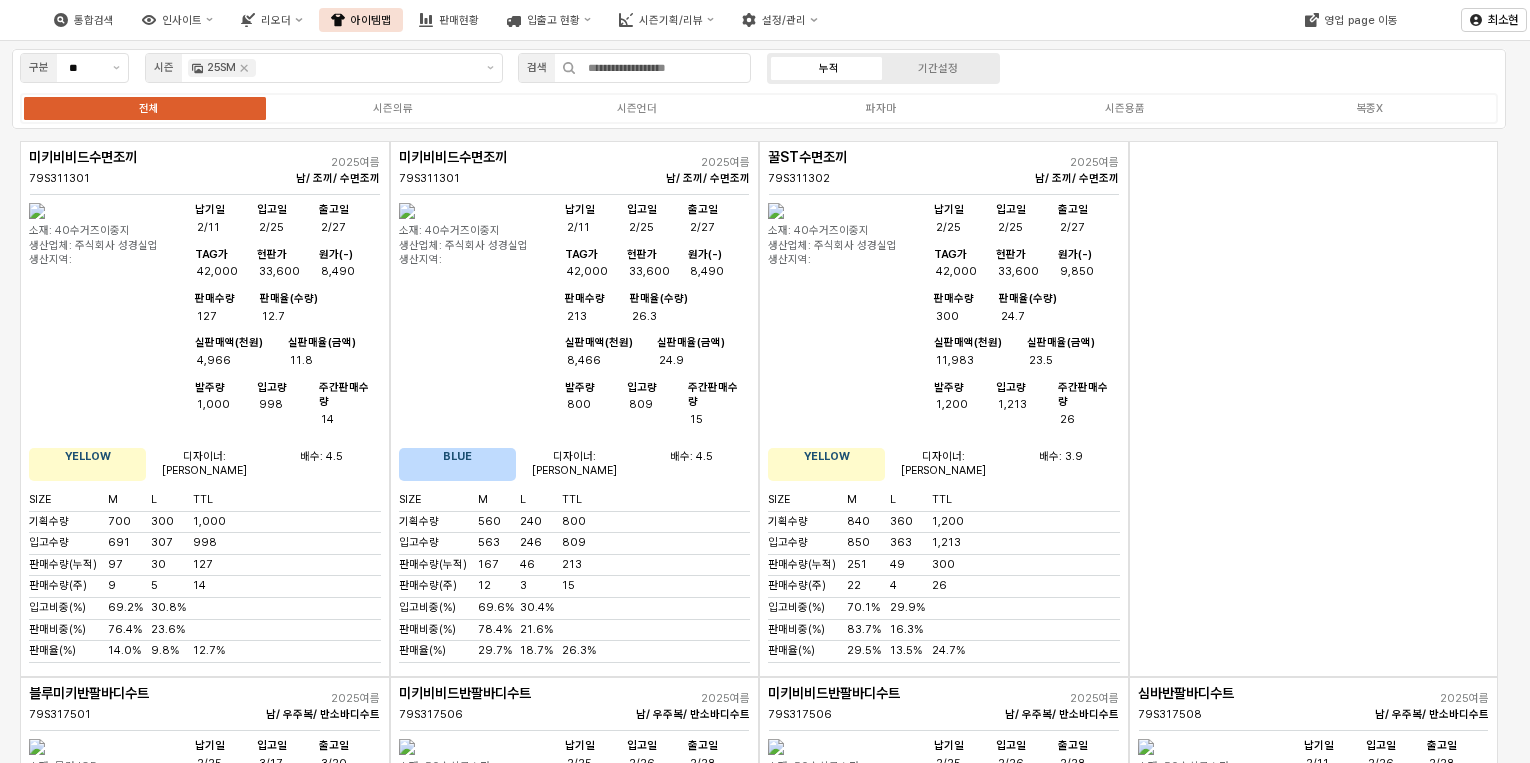 scroll, scrollTop: 0, scrollLeft: 0, axis: both 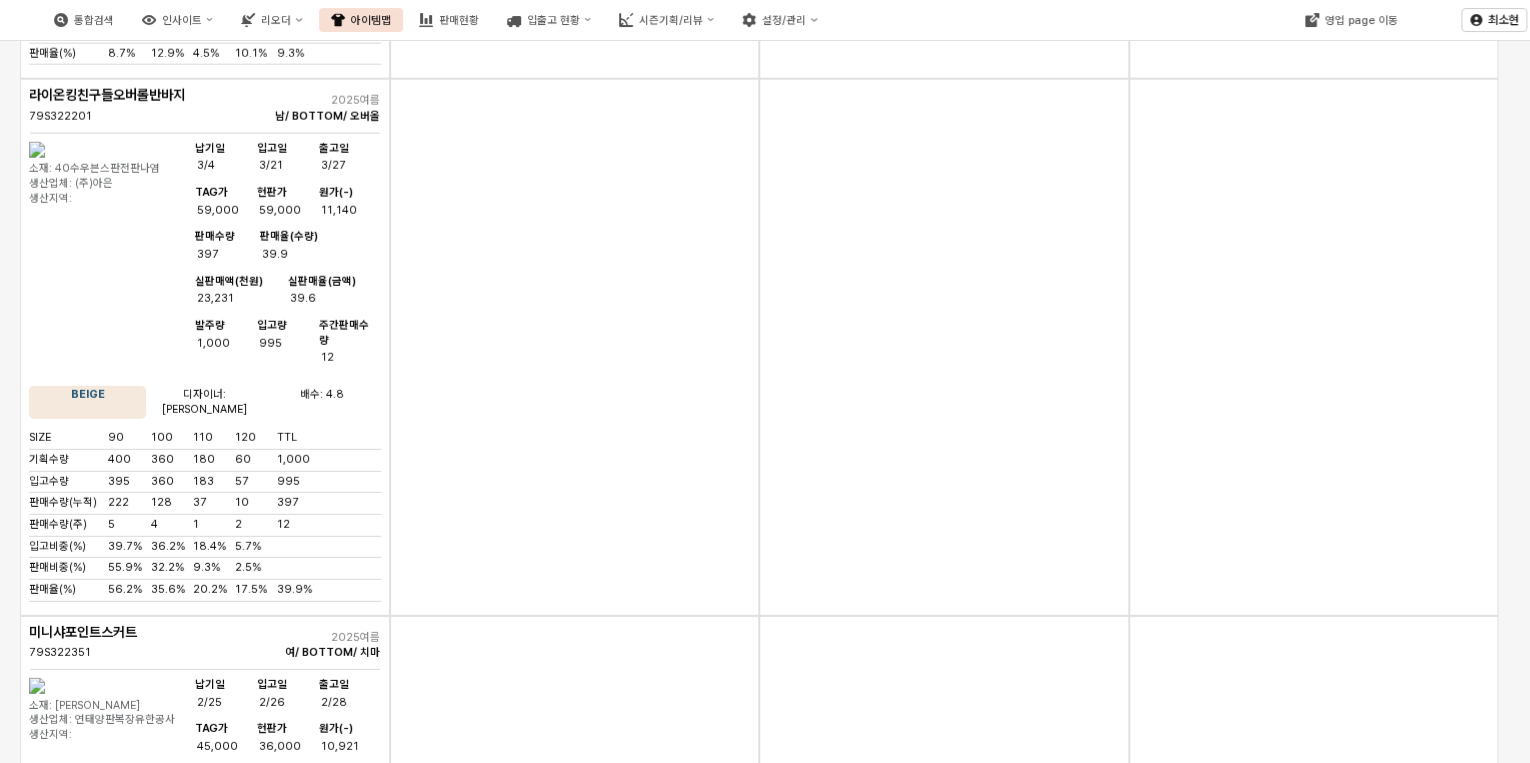 click at bounding box center [1146, 1222] 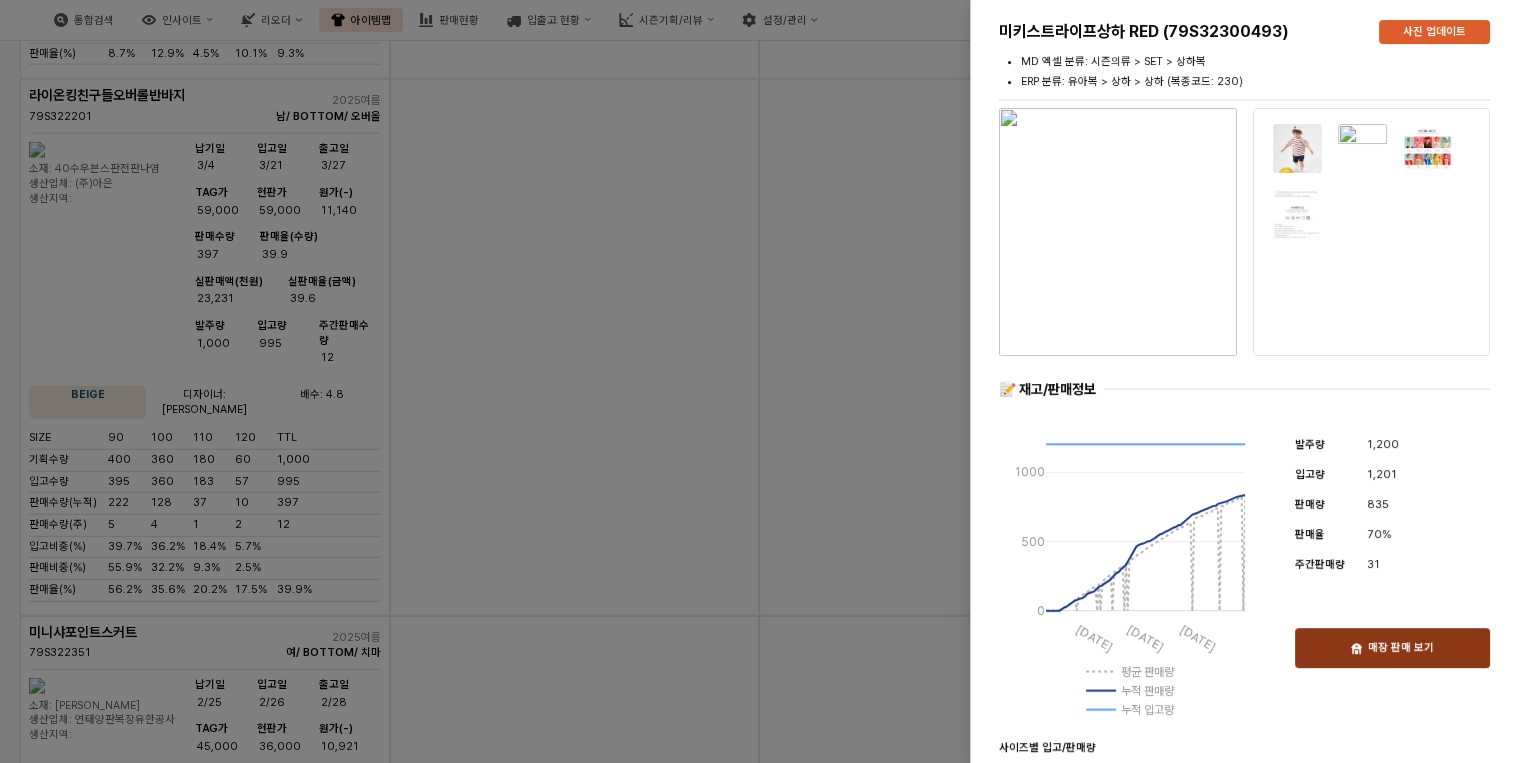 click on "매장 판매 보기" at bounding box center [1401, 648] 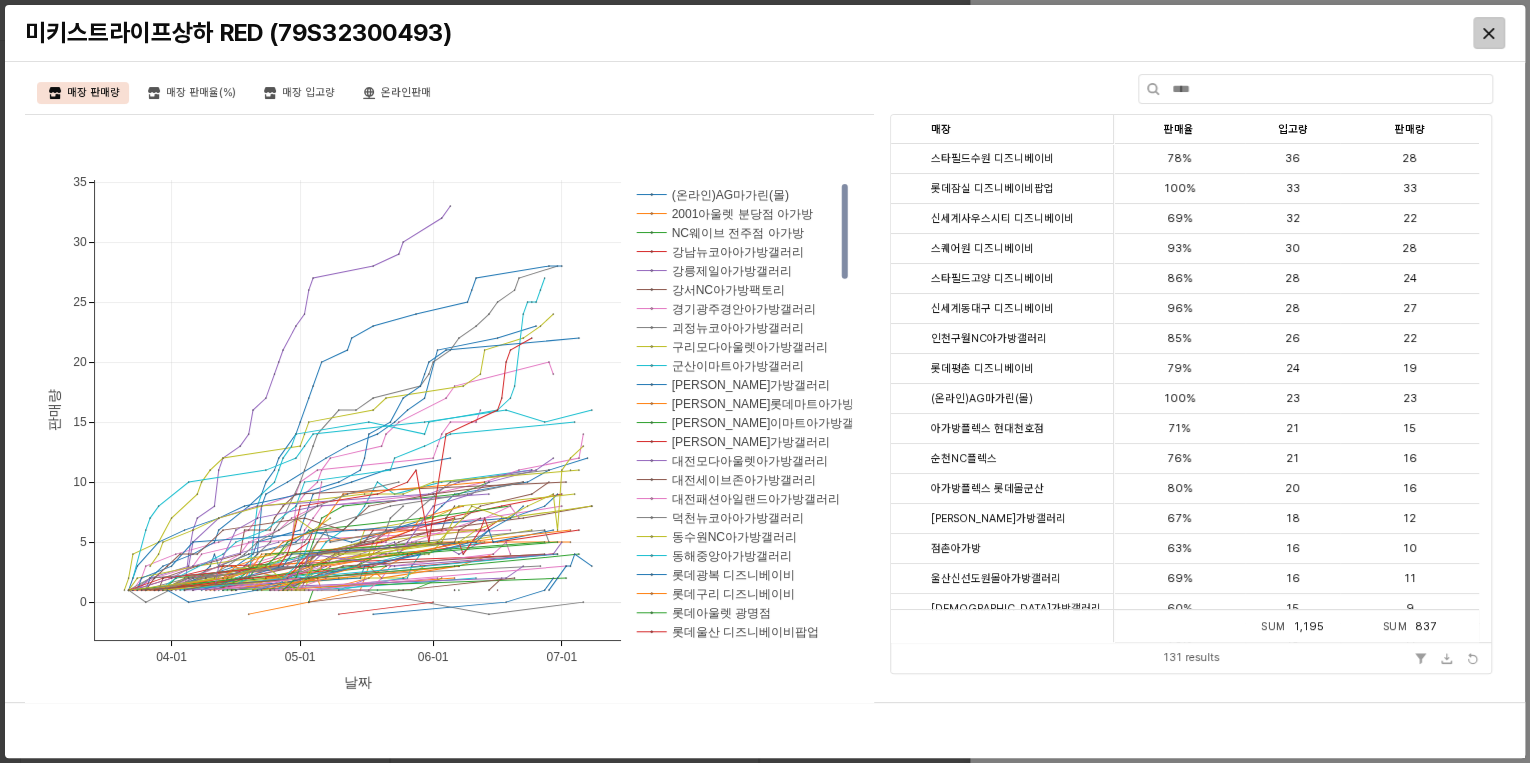 click at bounding box center (1489, 33) 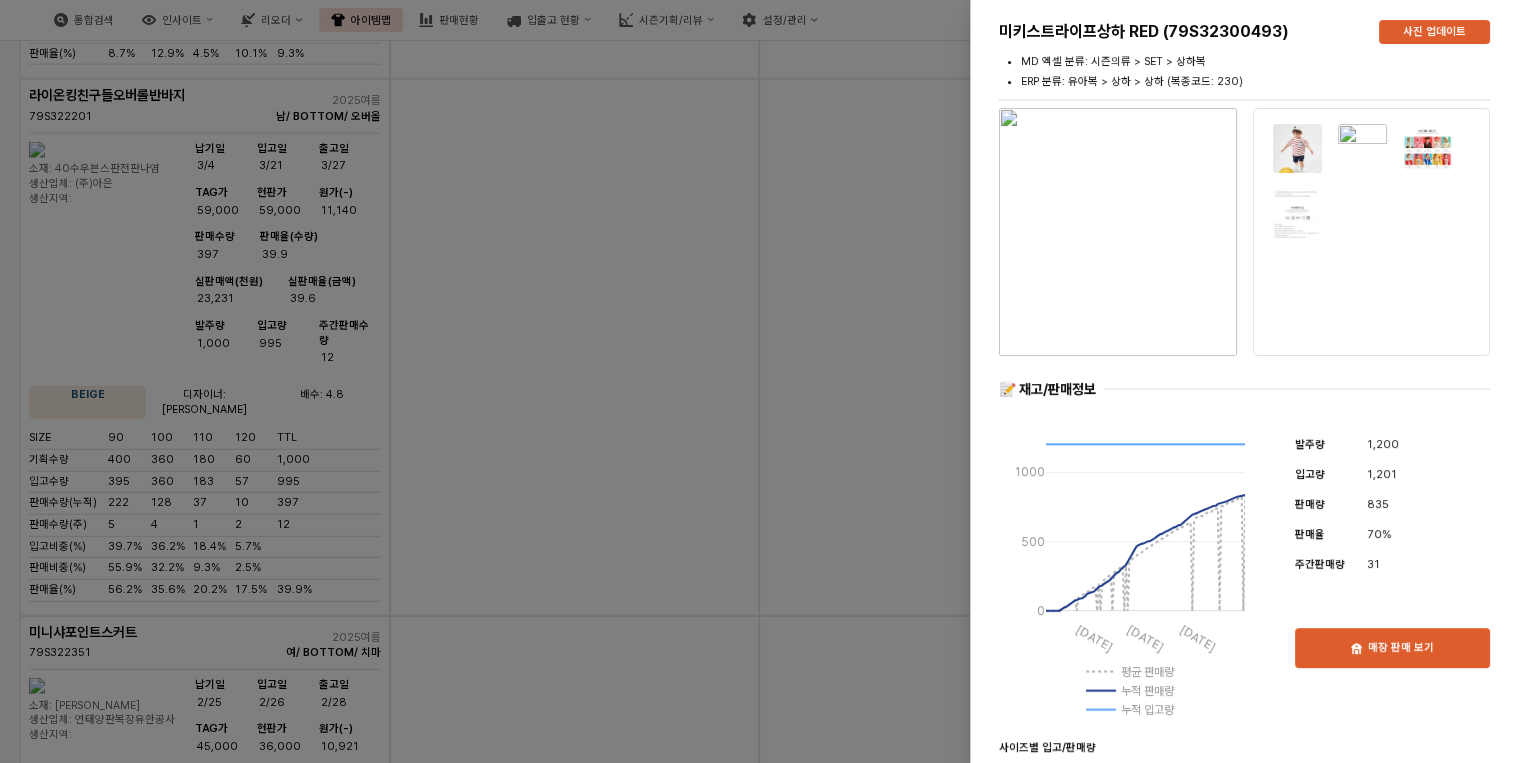 click at bounding box center (765, 381) 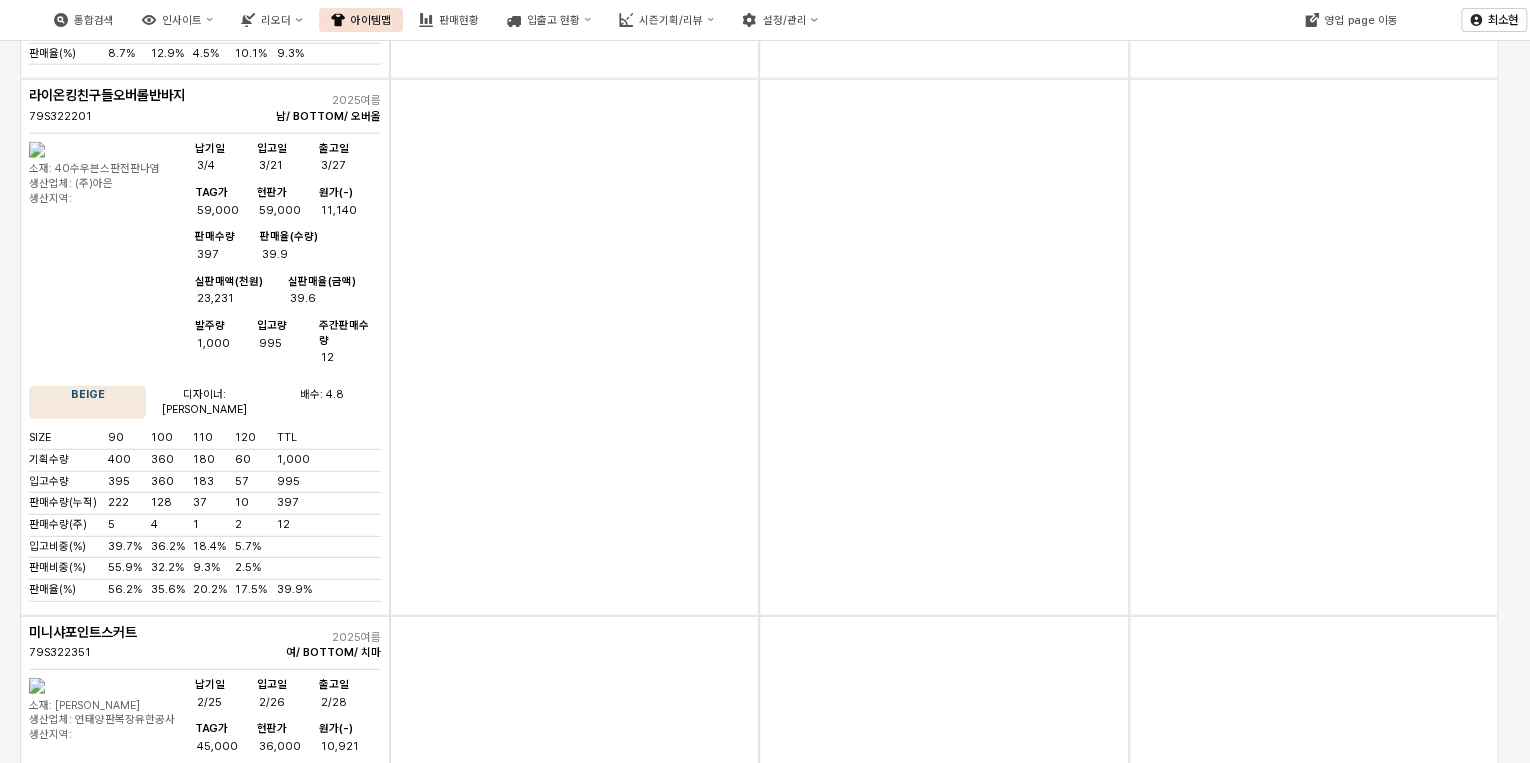 click at bounding box center [1146, 1222] 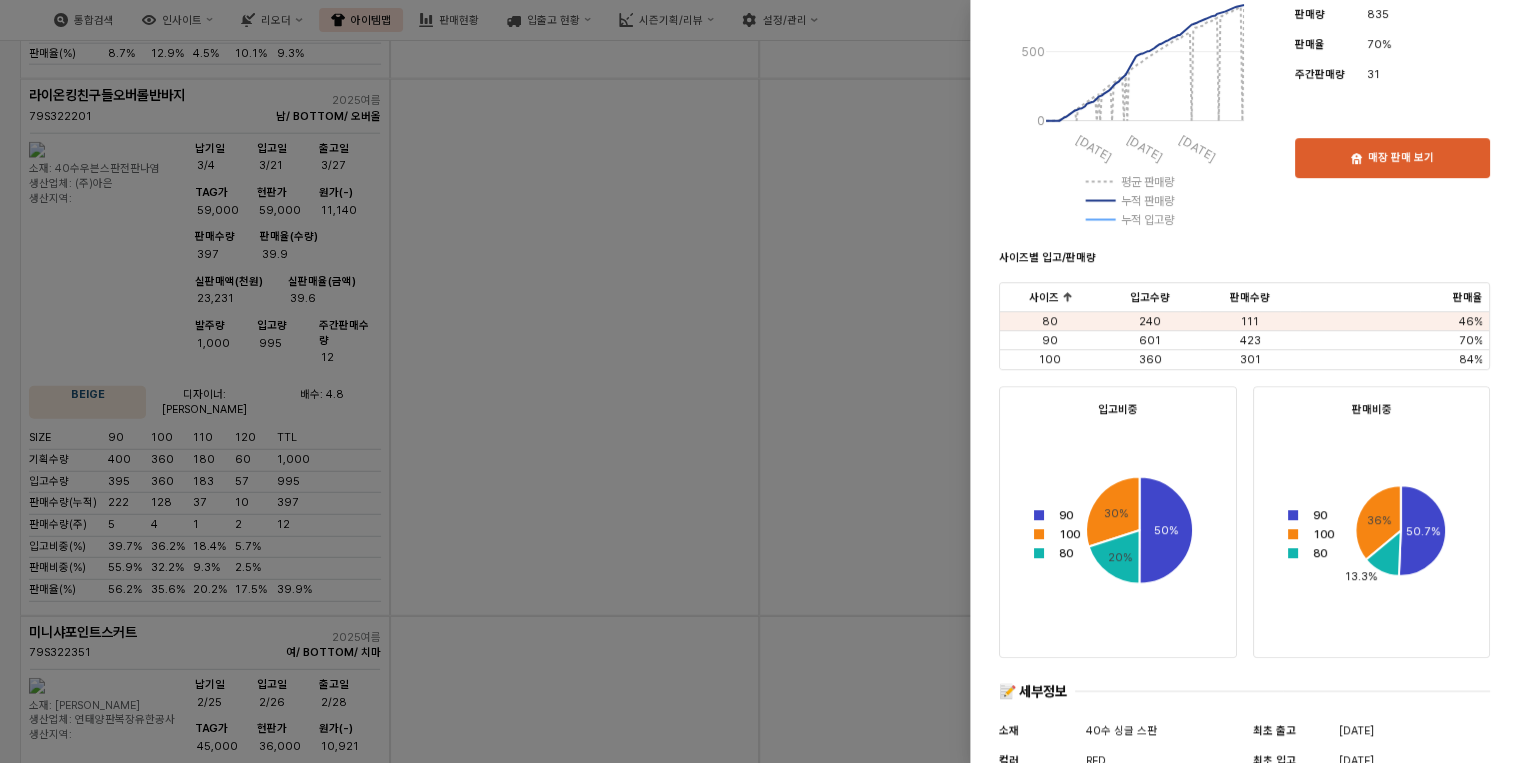 scroll, scrollTop: 488, scrollLeft: 0, axis: vertical 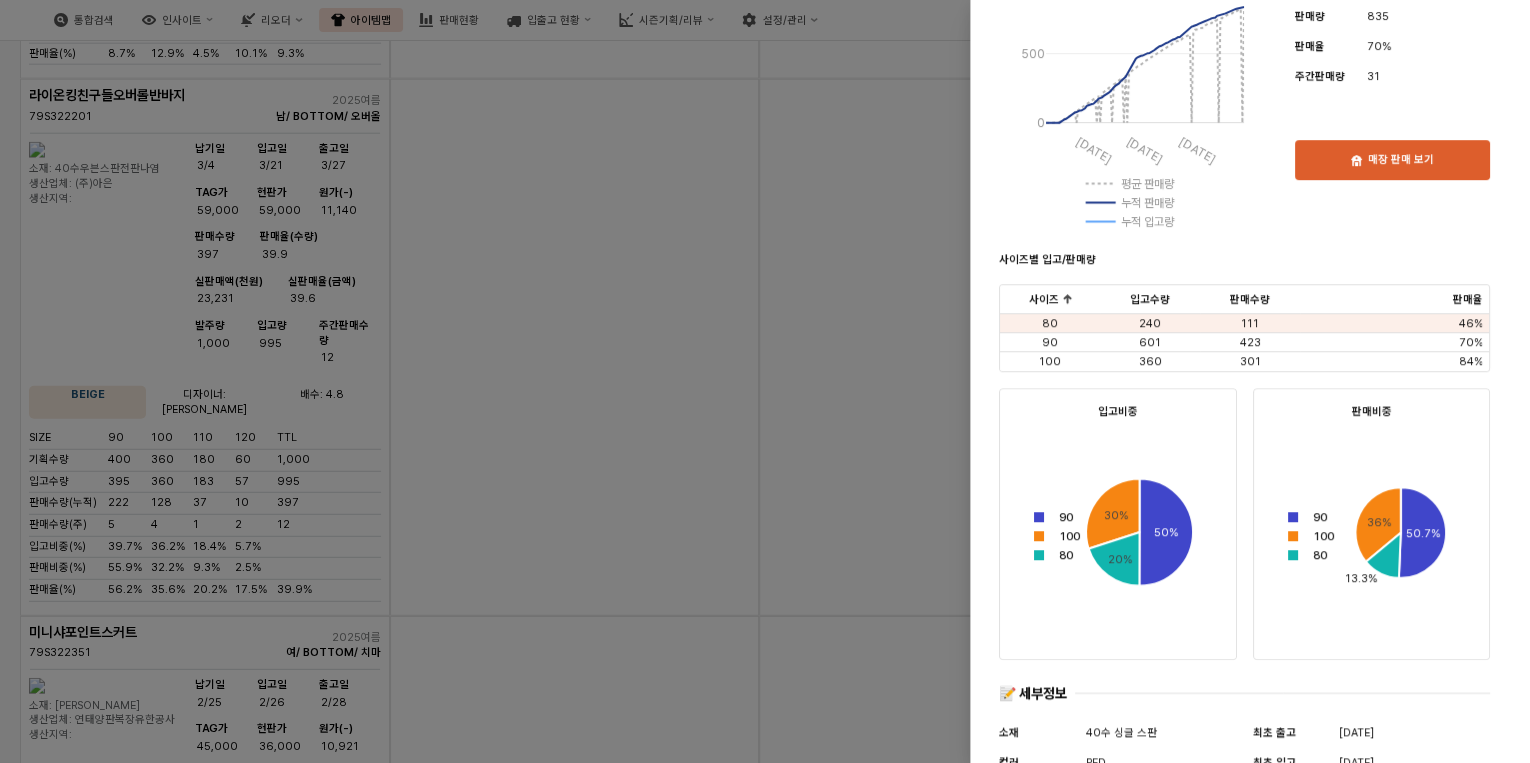 click at bounding box center [765, 381] 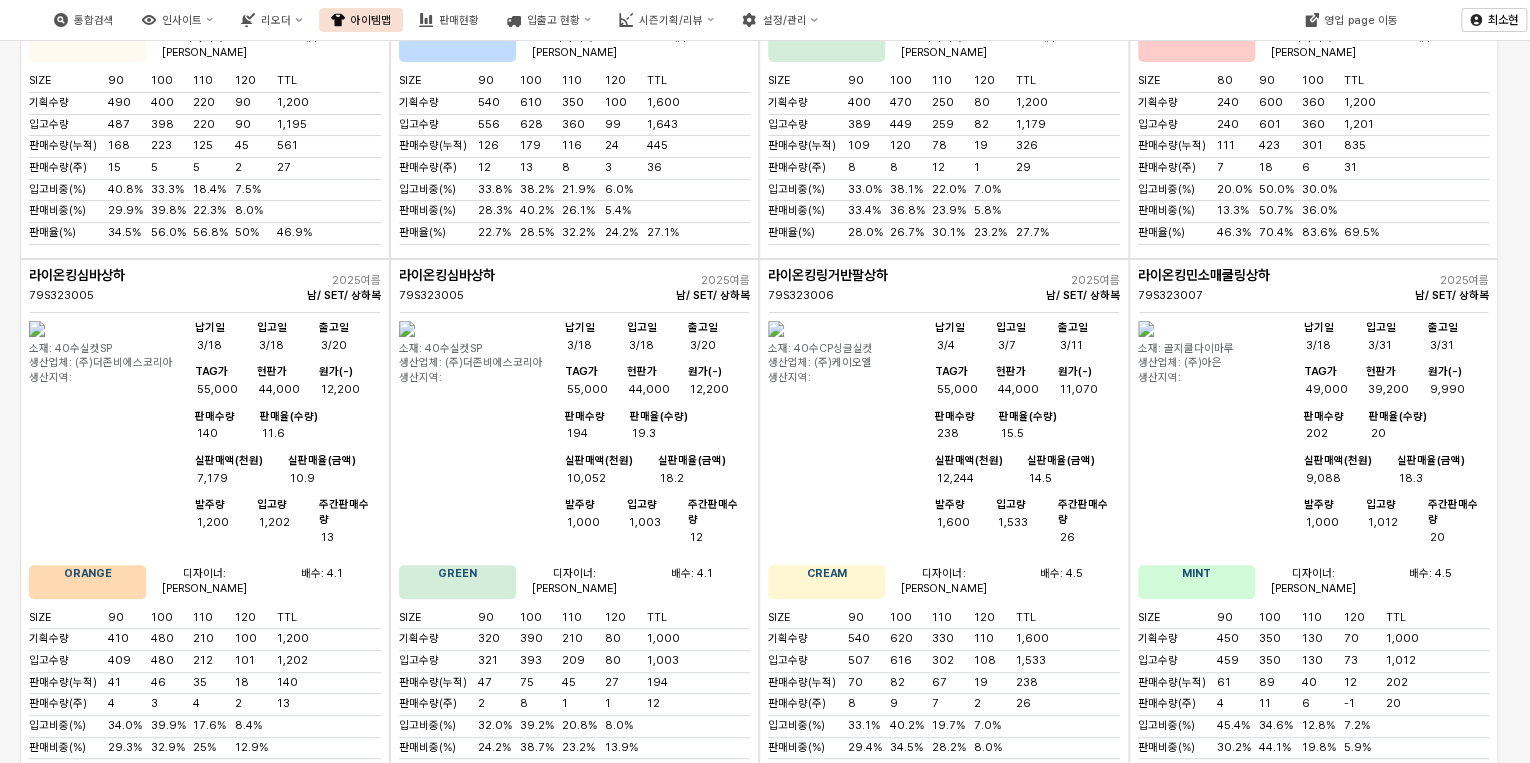 scroll, scrollTop: 15440, scrollLeft: 0, axis: vertical 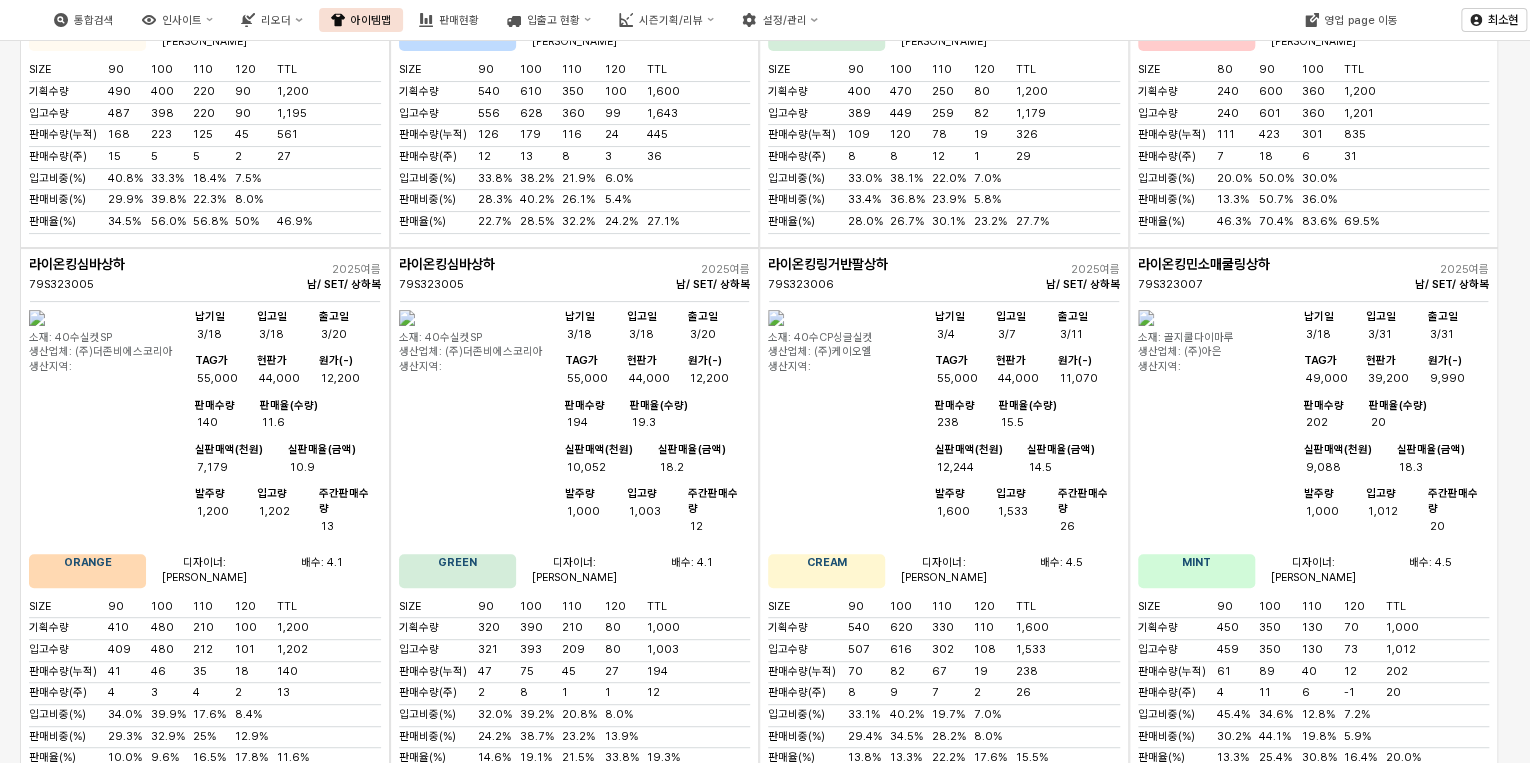 click at bounding box center [37, 1407] 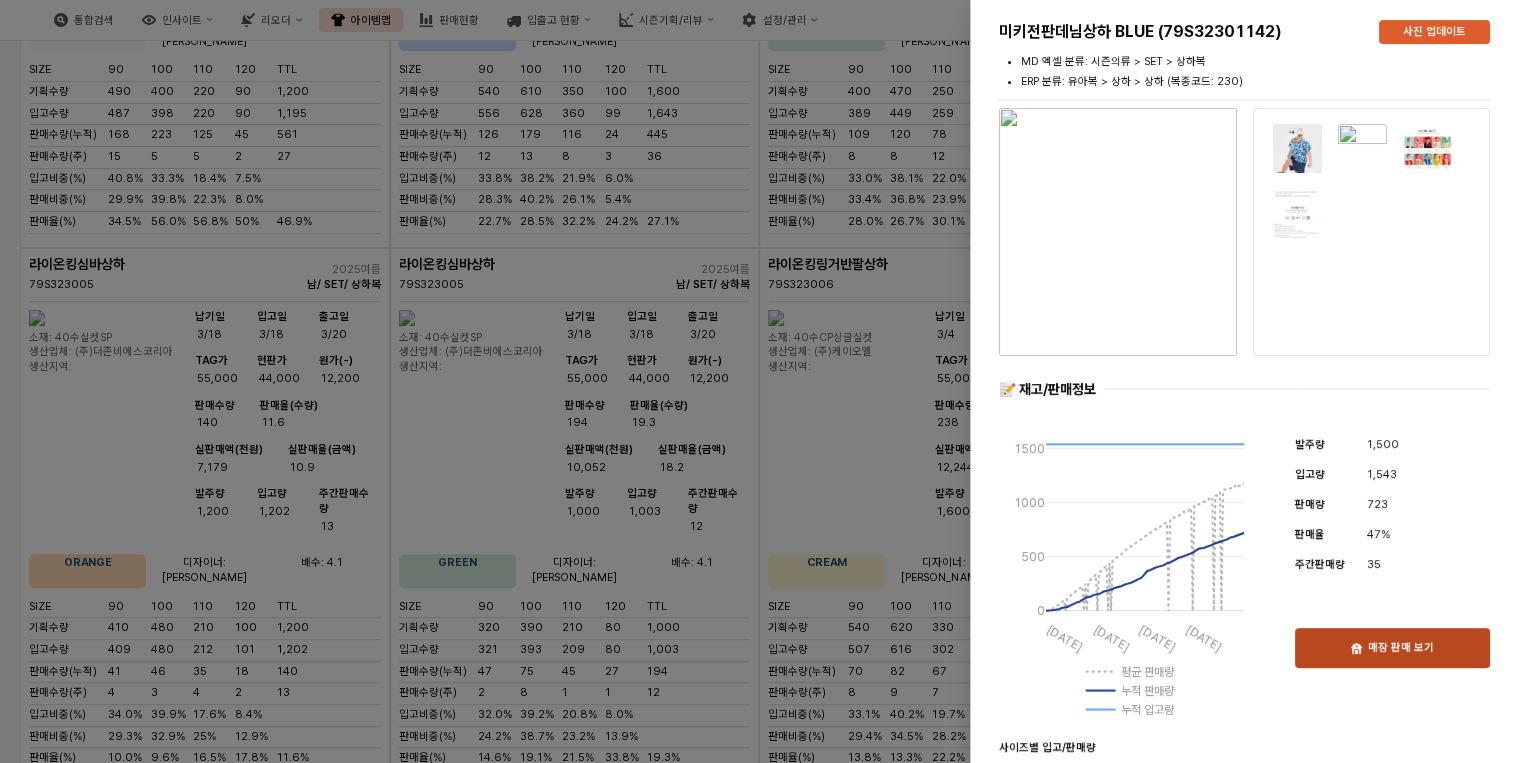click on "매장 판매 보기" at bounding box center (1401, 648) 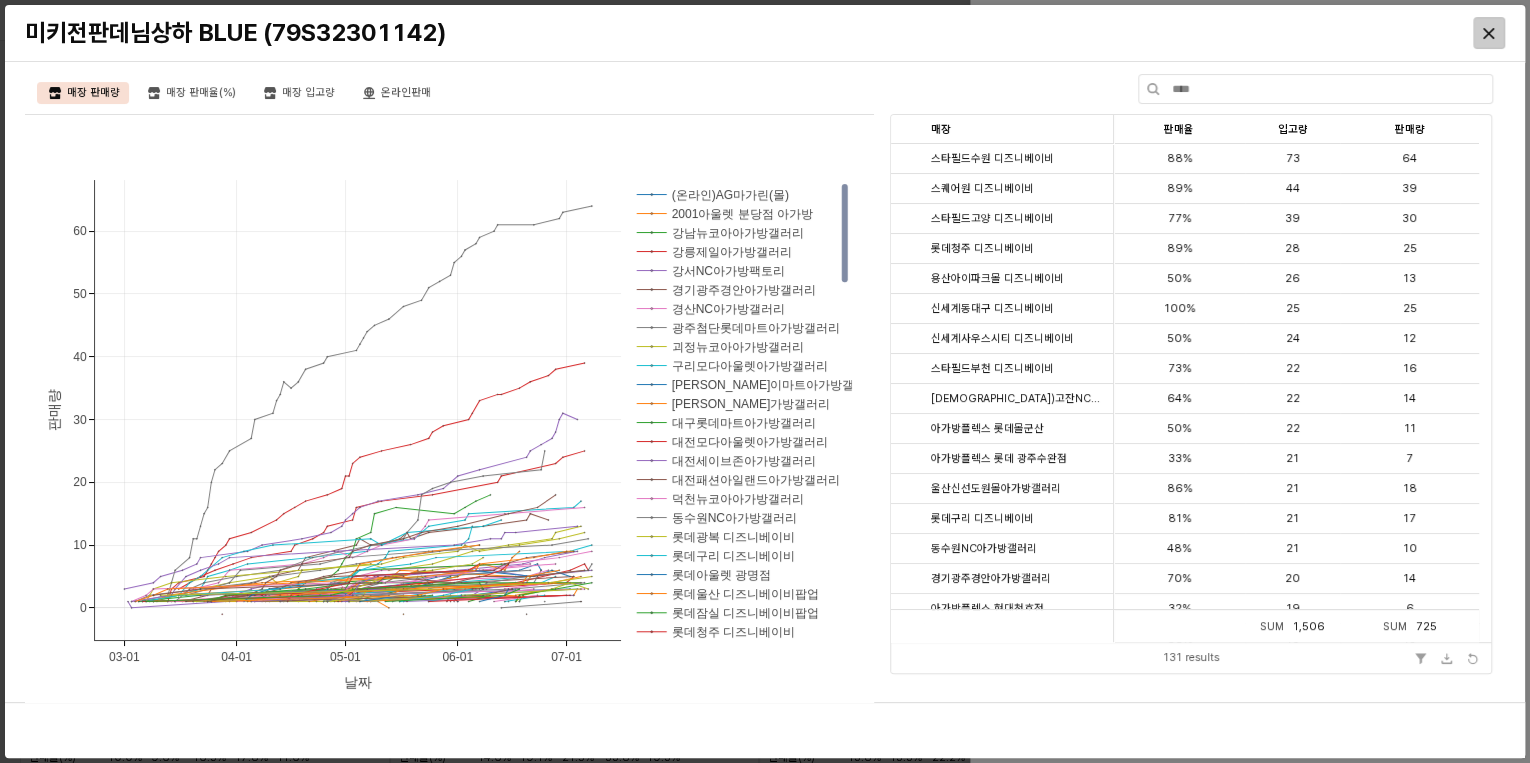 click 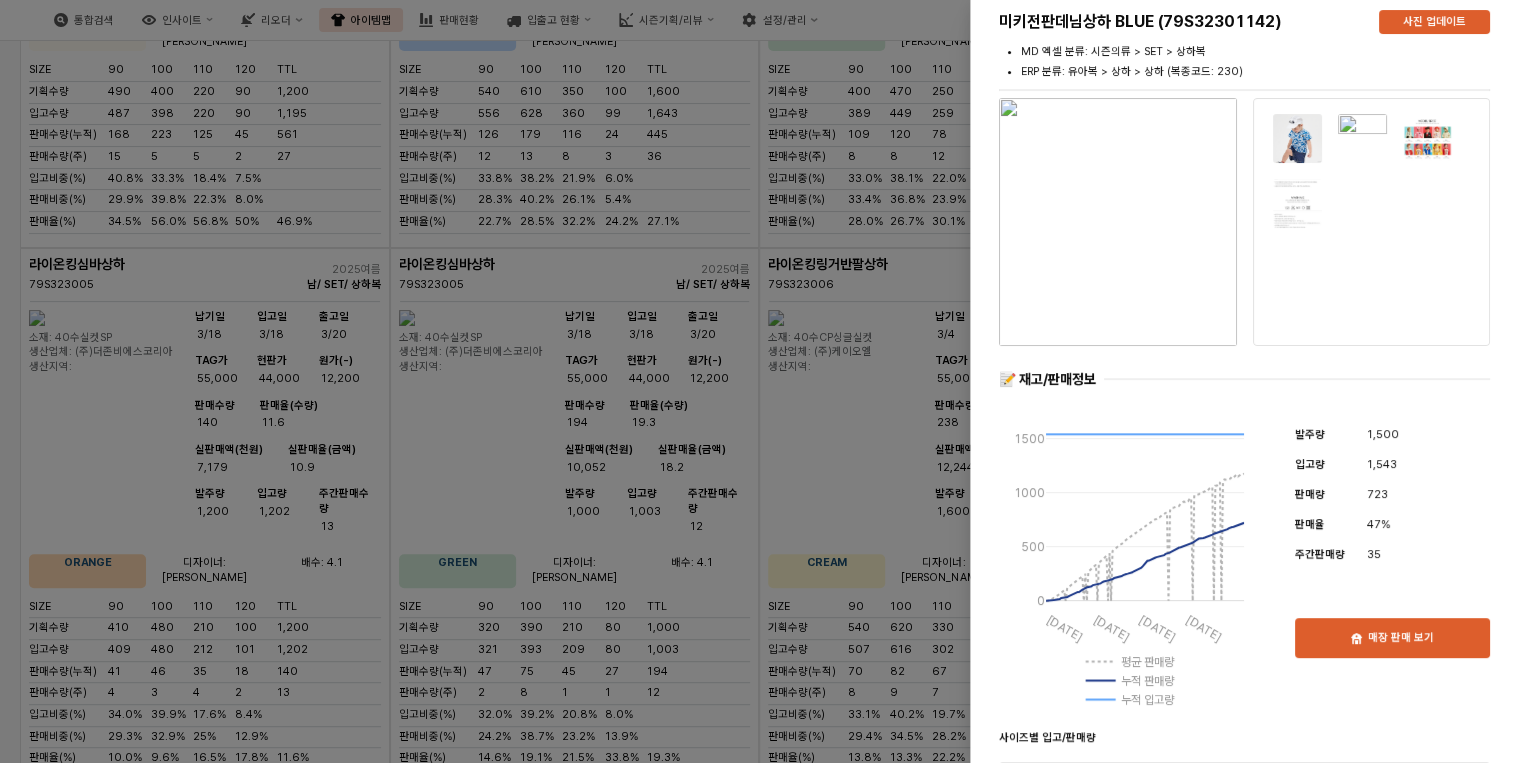 scroll, scrollTop: 0, scrollLeft: 0, axis: both 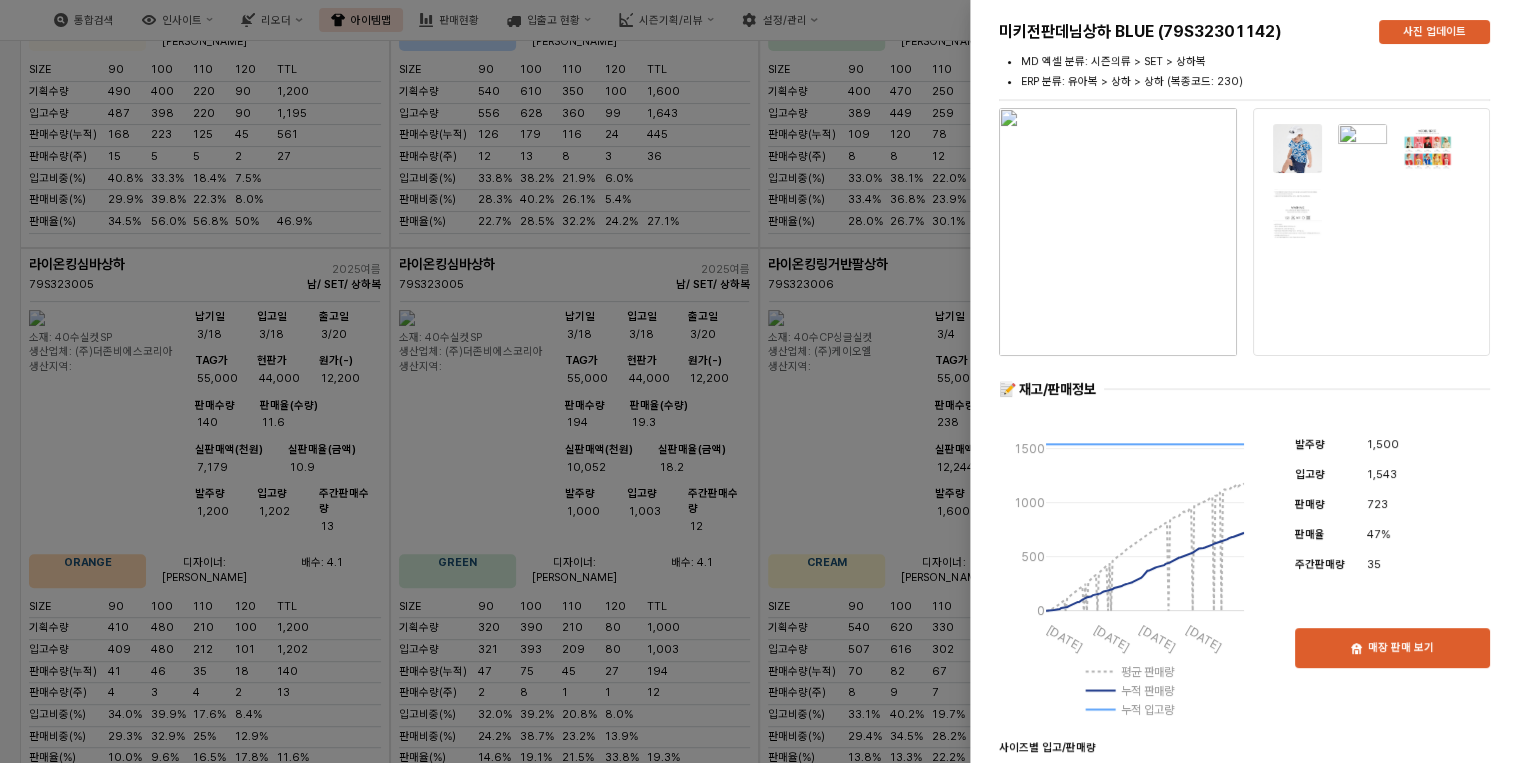 click at bounding box center (765, 381) 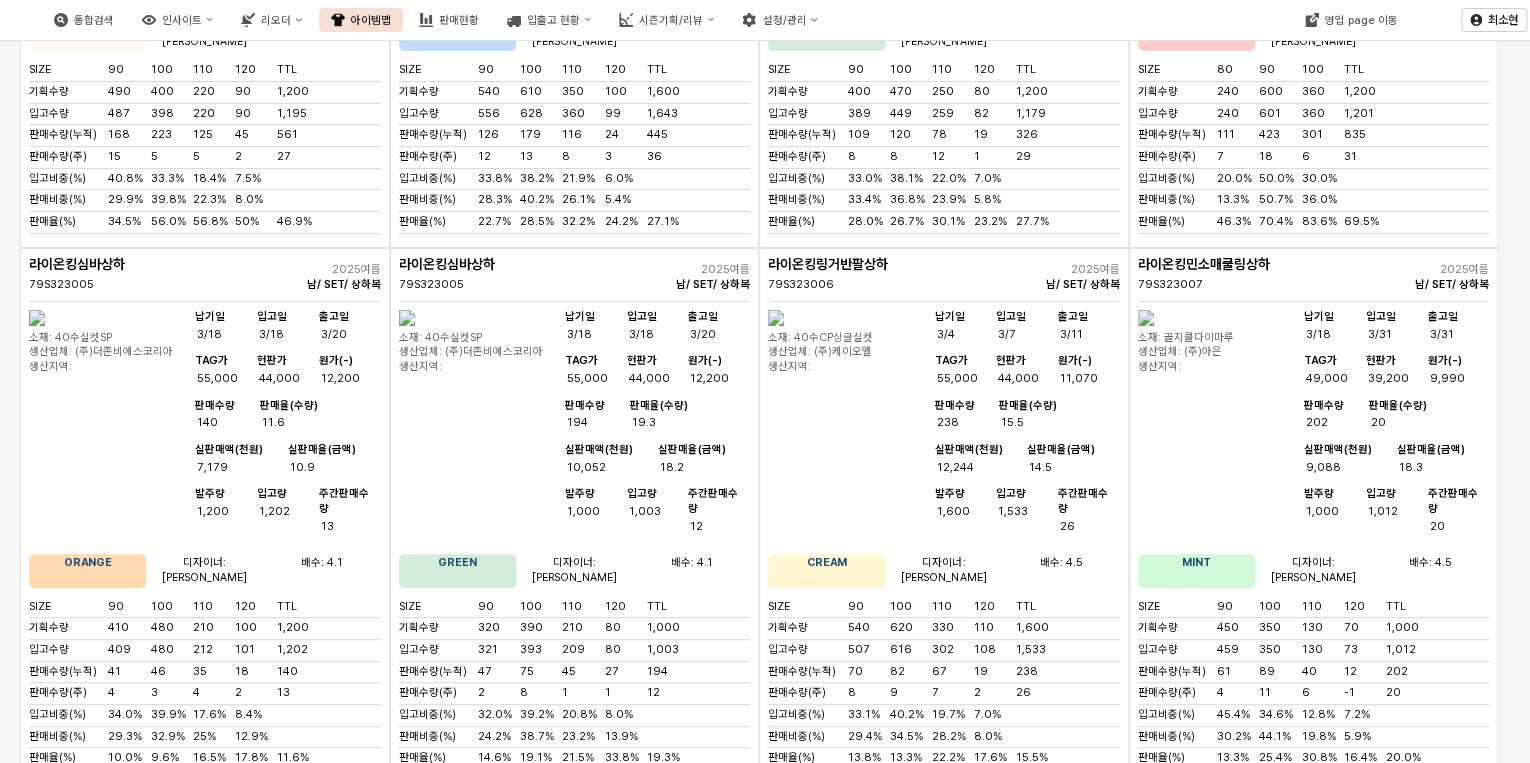 click at bounding box center [1146, 1407] 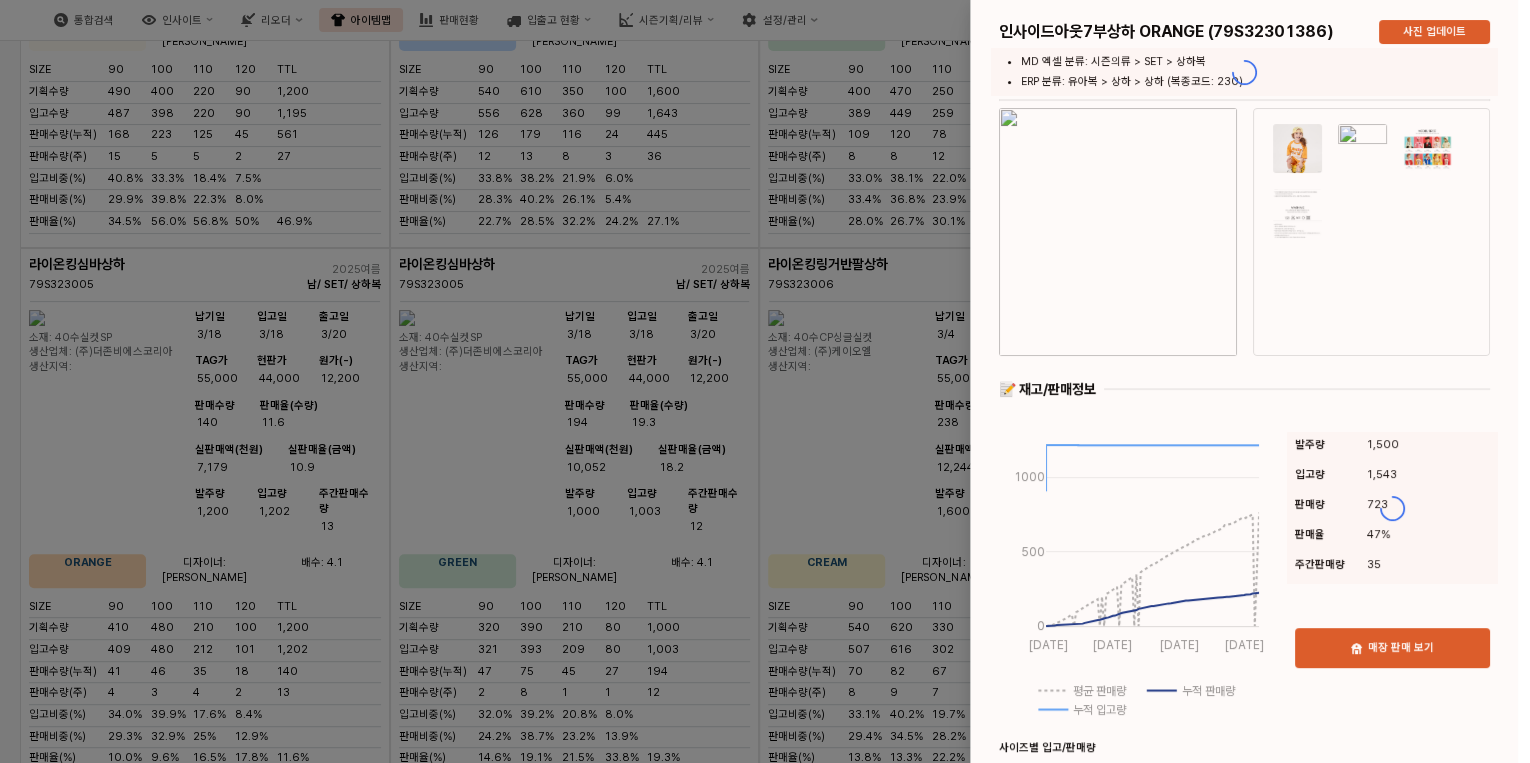 click at bounding box center [765, 381] 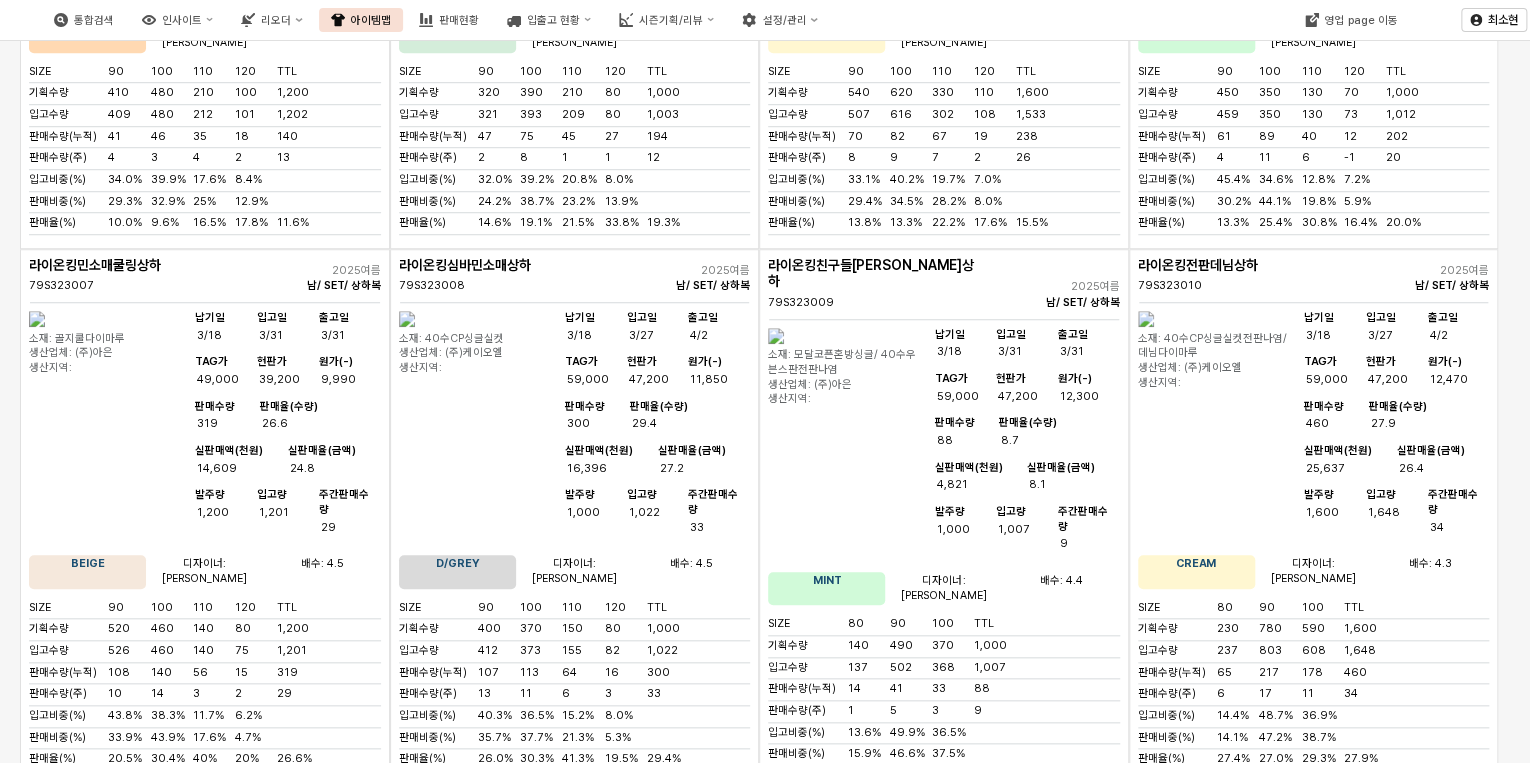 scroll, scrollTop: 16000, scrollLeft: 0, axis: vertical 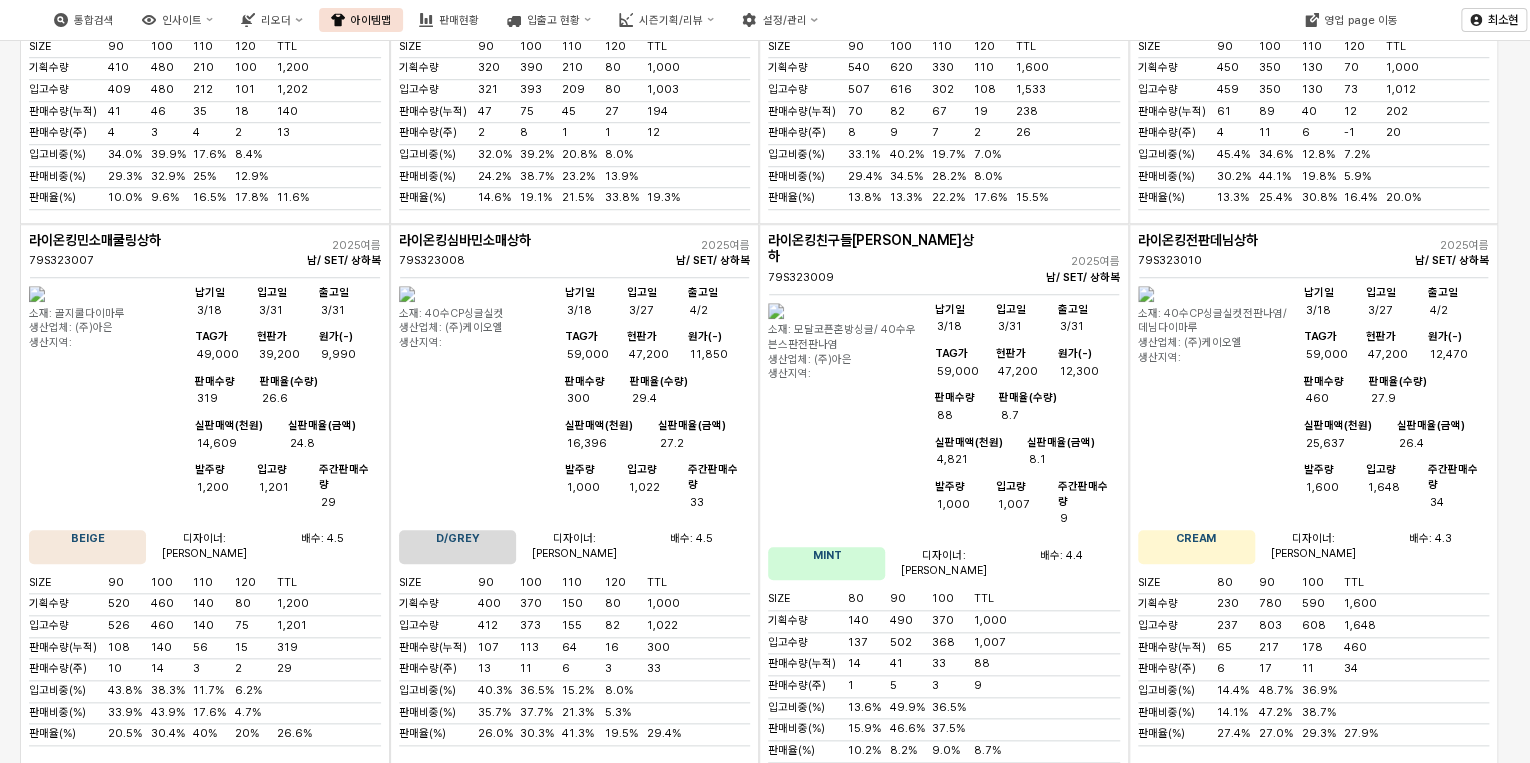 click at bounding box center (776, 1383) 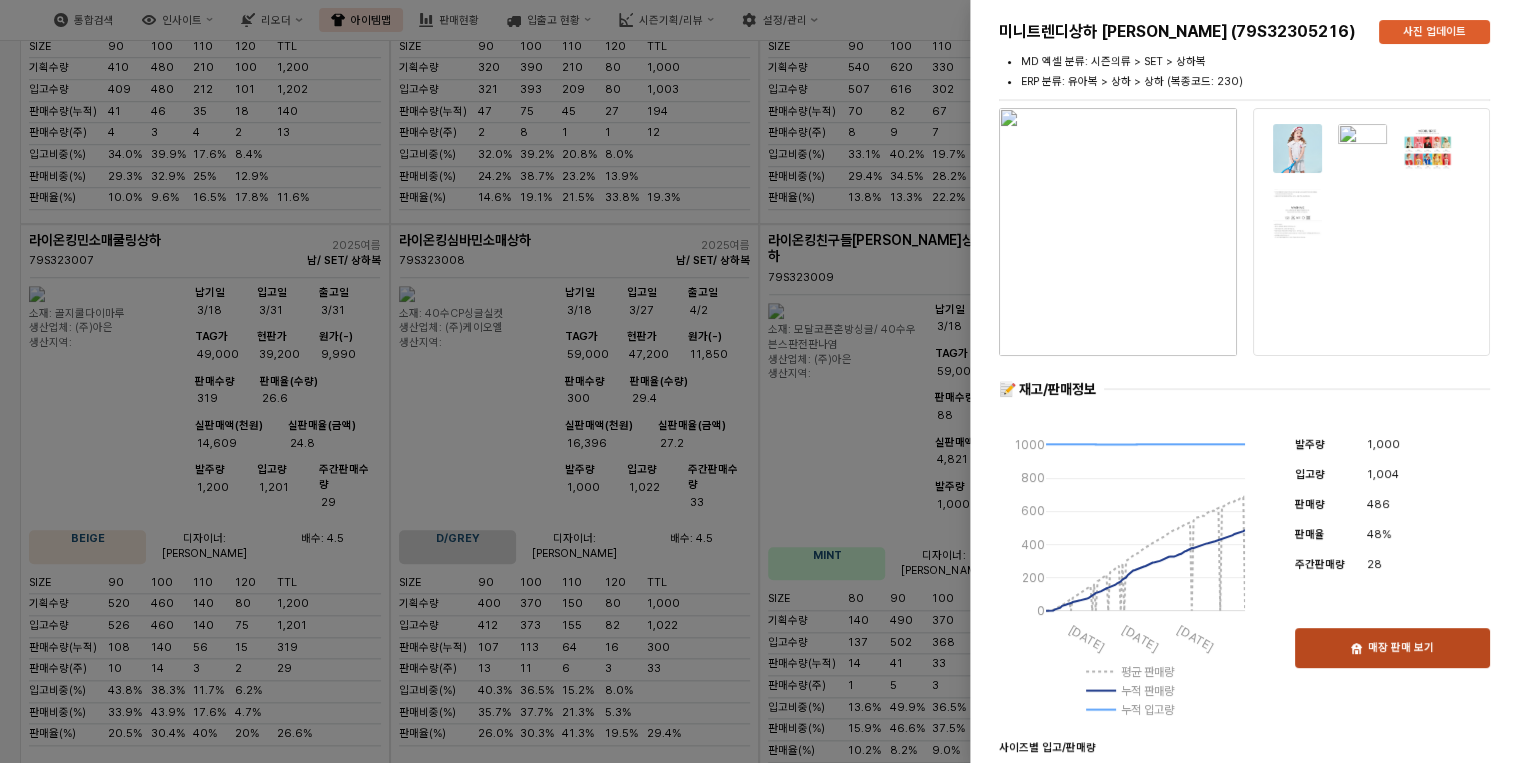 click on "매장 판매 보기" at bounding box center (1392, 648) 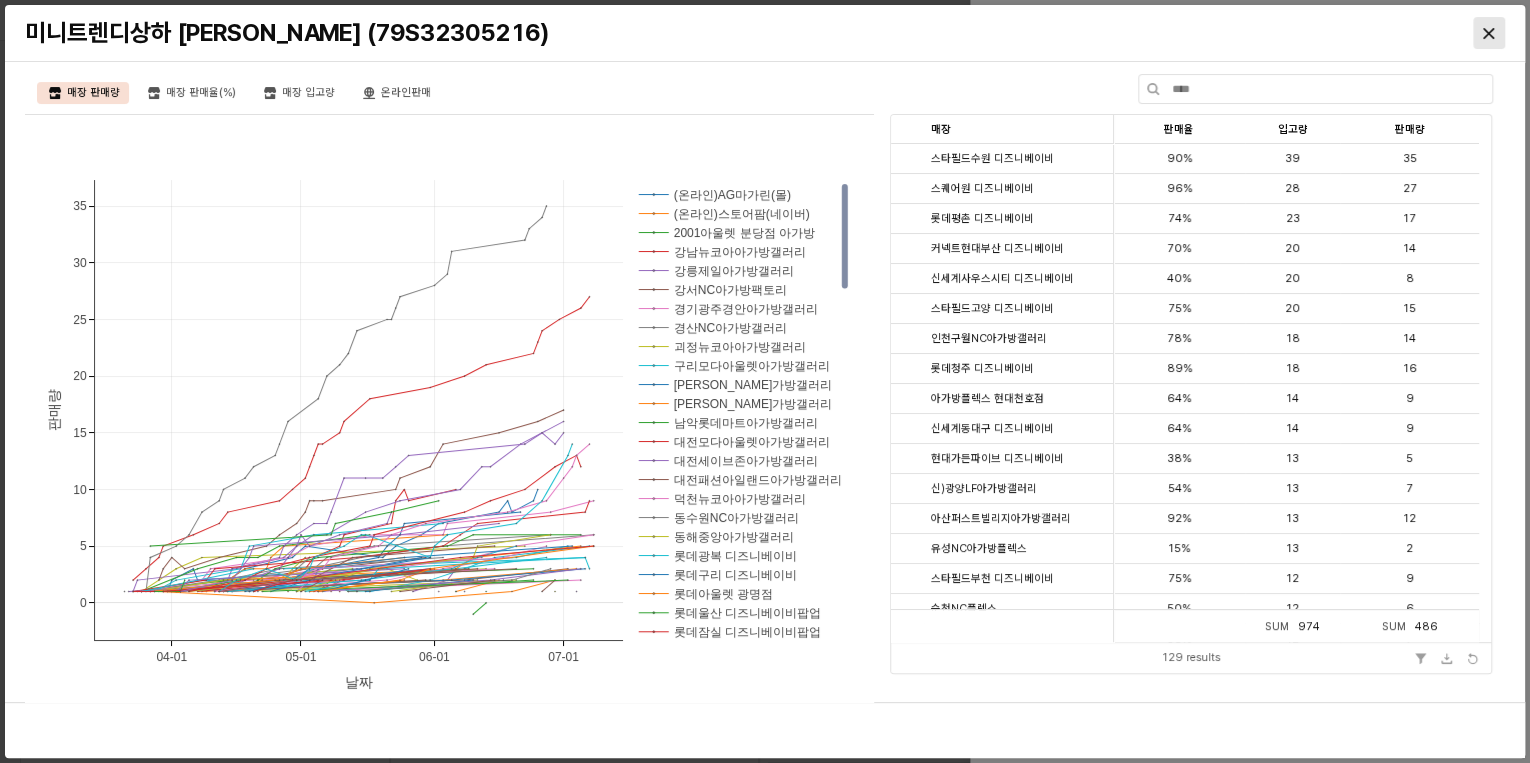 click 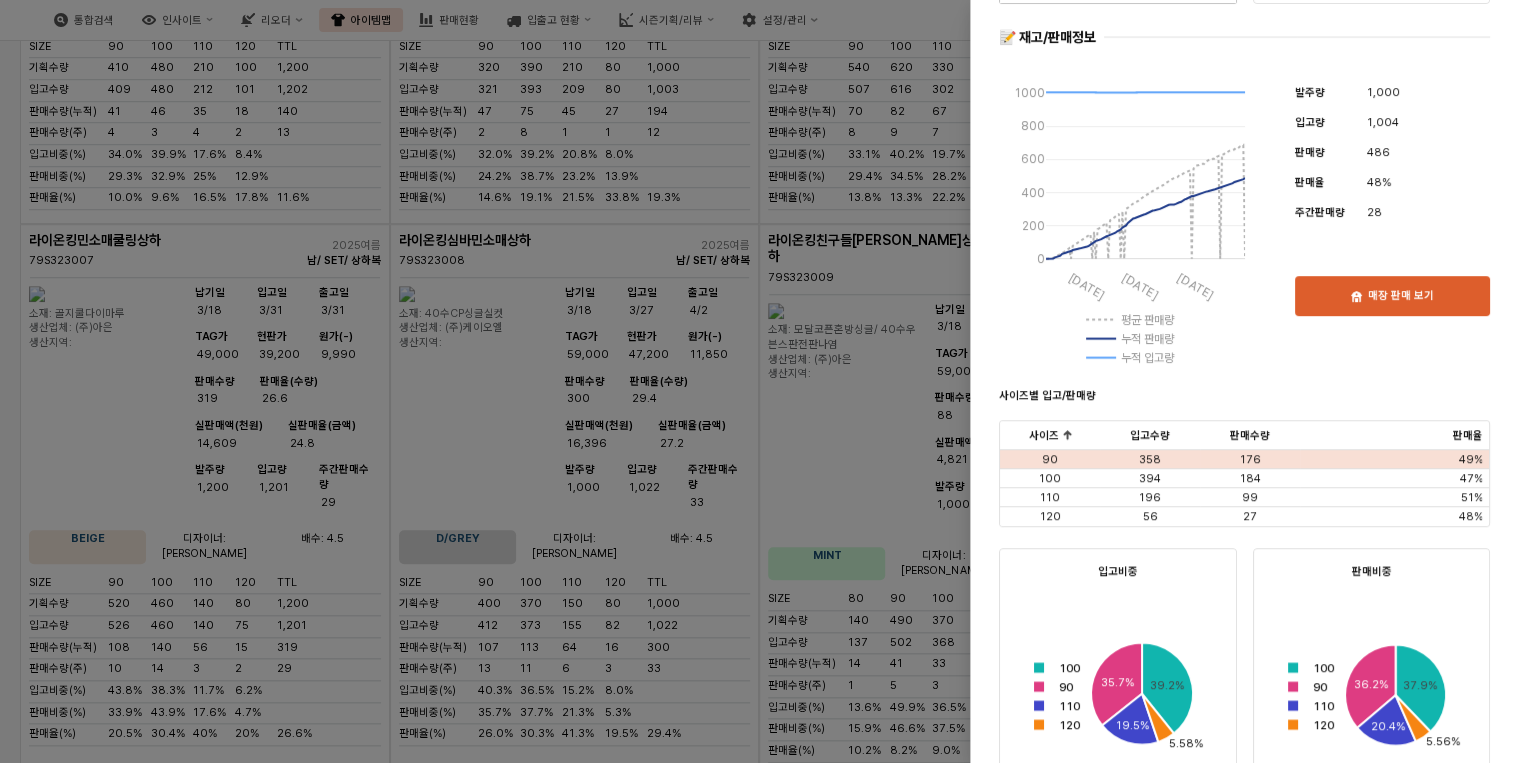 scroll, scrollTop: 0, scrollLeft: 0, axis: both 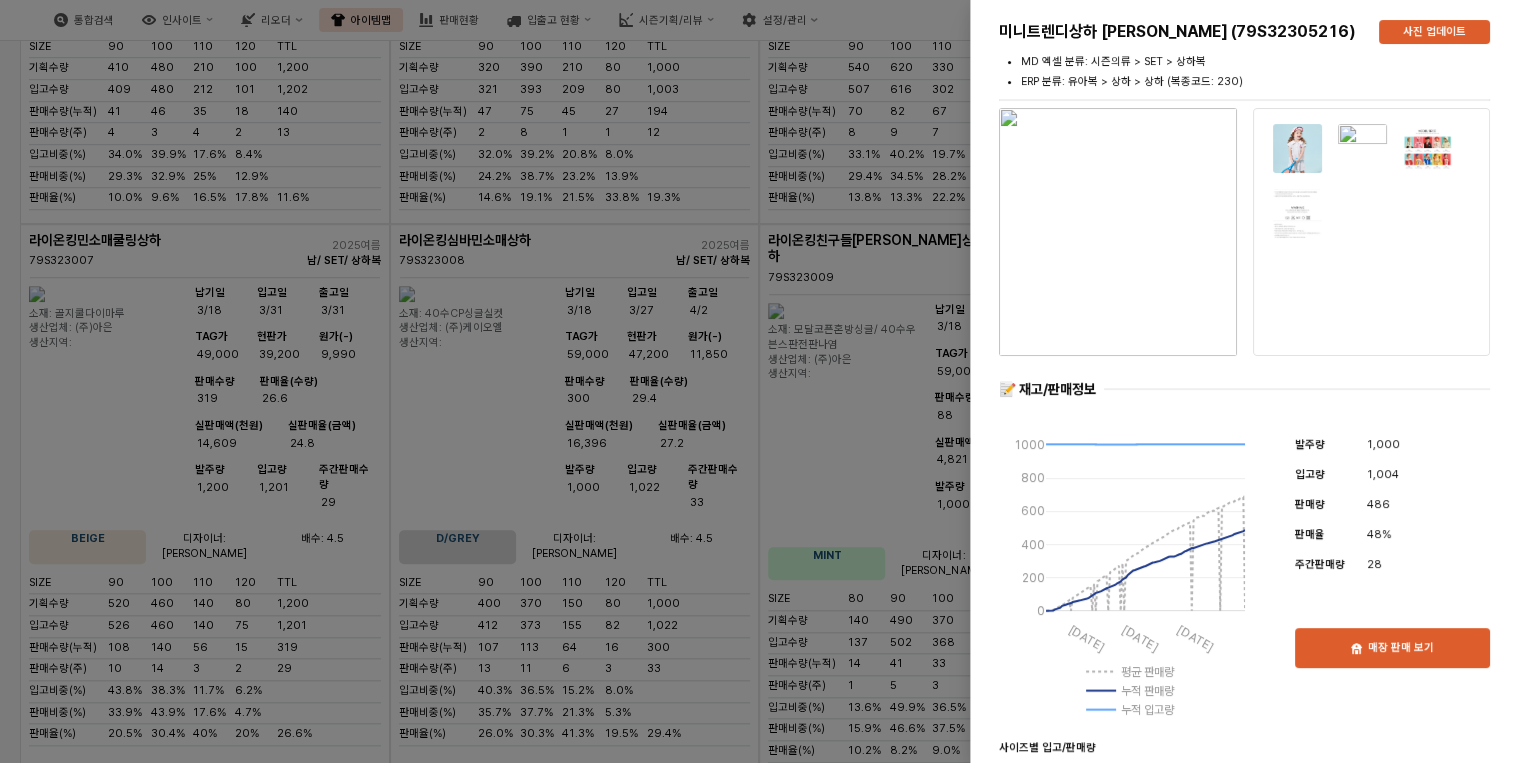 click at bounding box center [765, 381] 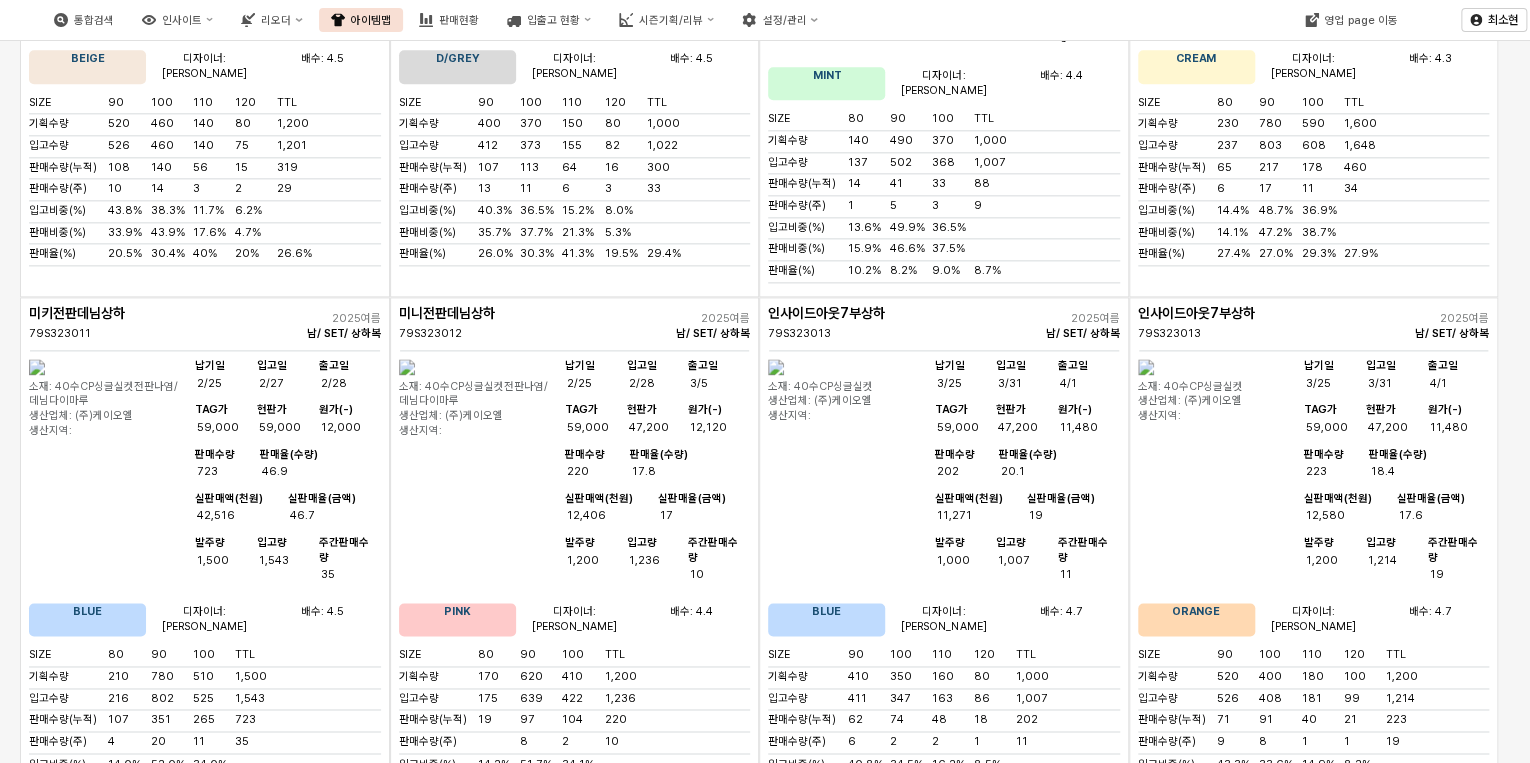 scroll, scrollTop: 16480, scrollLeft: 0, axis: vertical 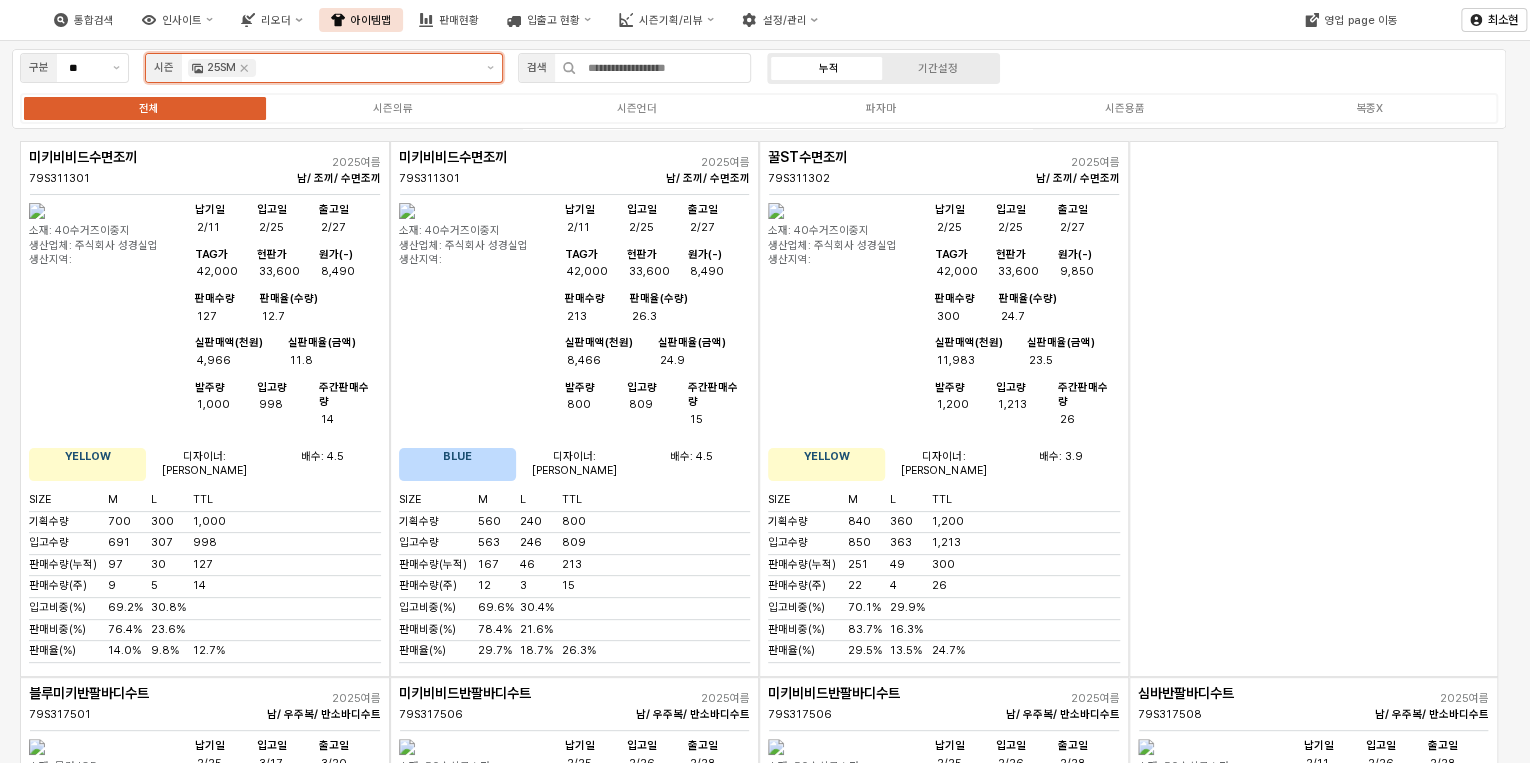 click at bounding box center [366, 68] 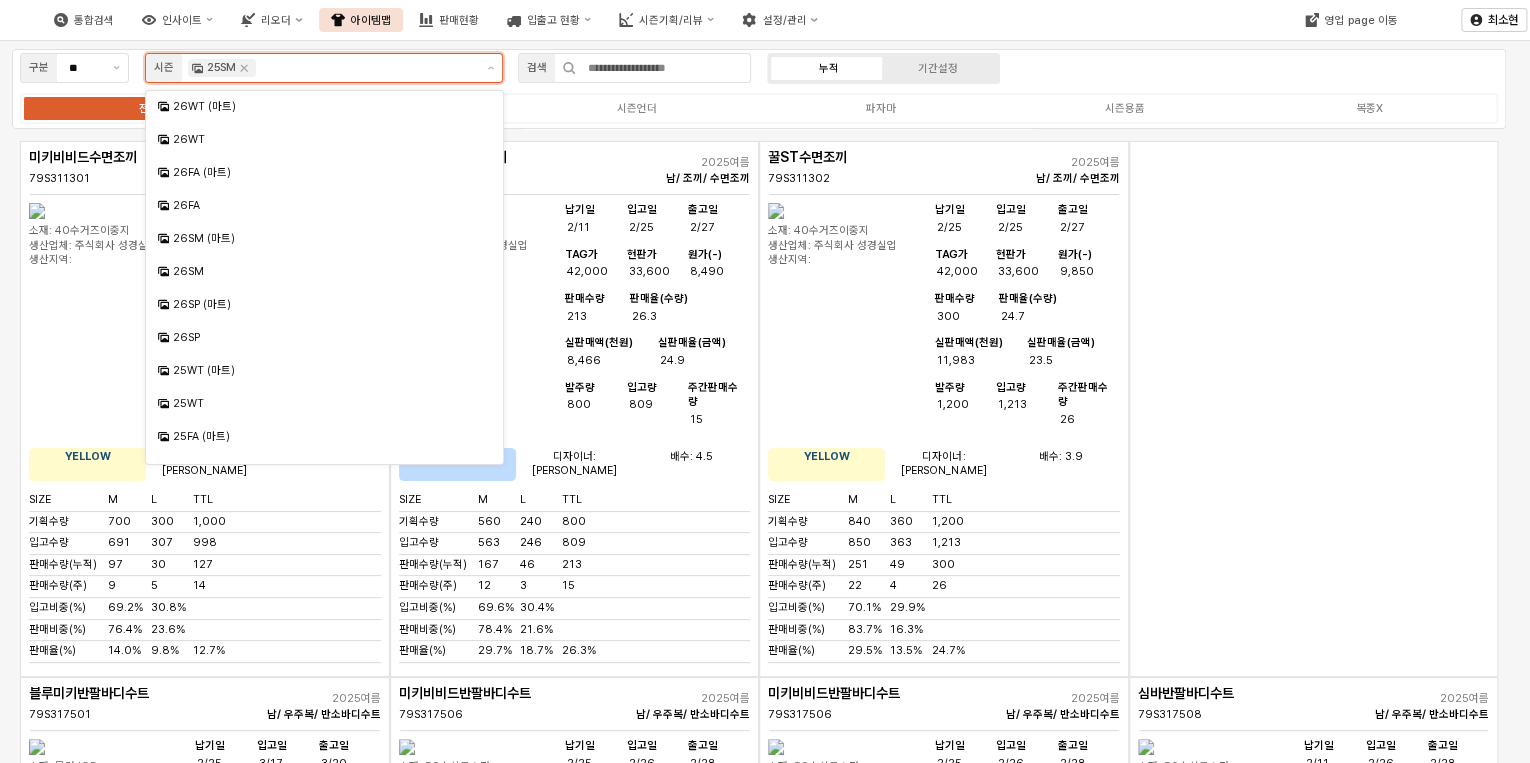 scroll, scrollTop: 87, scrollLeft: 0, axis: vertical 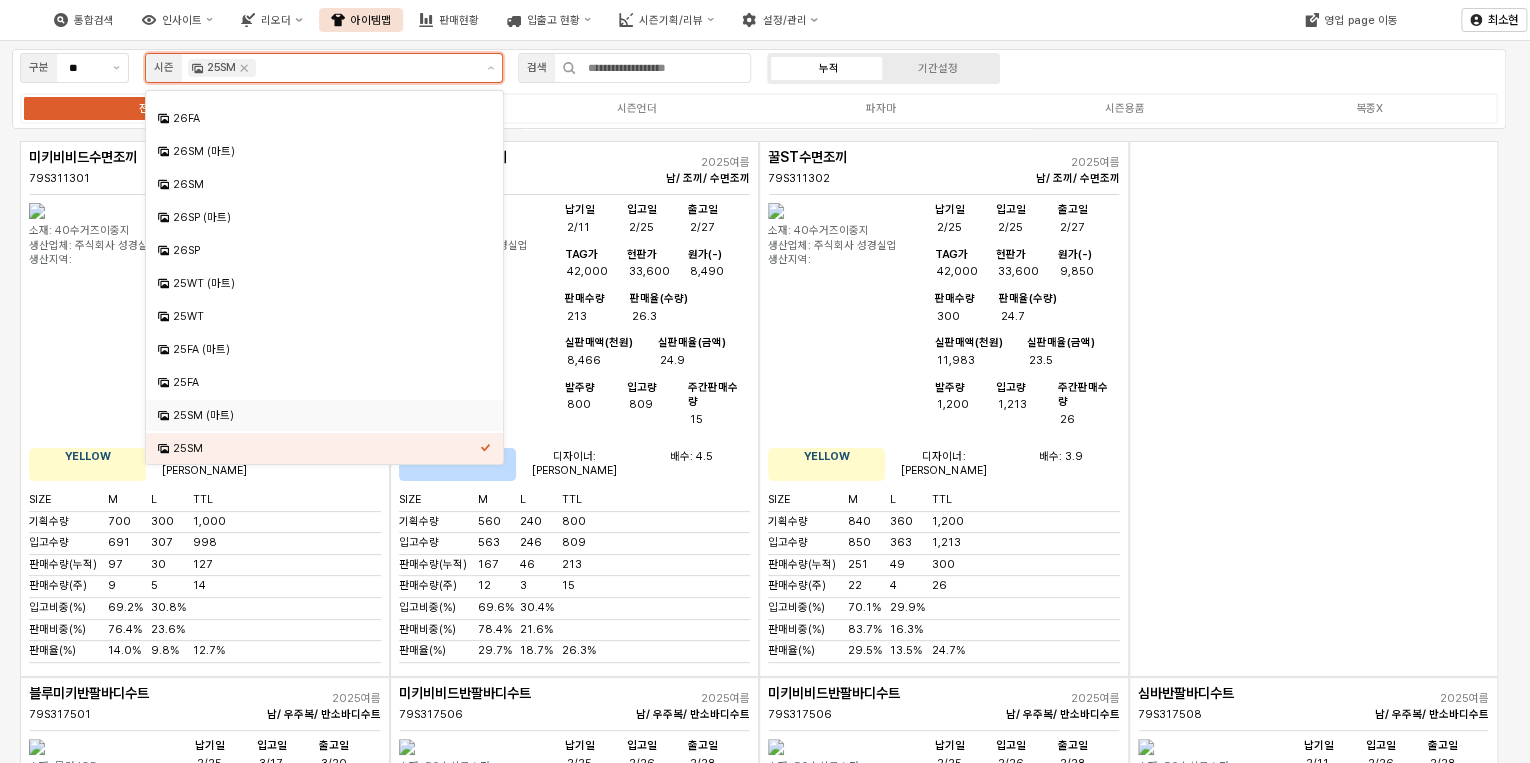 click on "25SM (마트)" at bounding box center (326, 415) 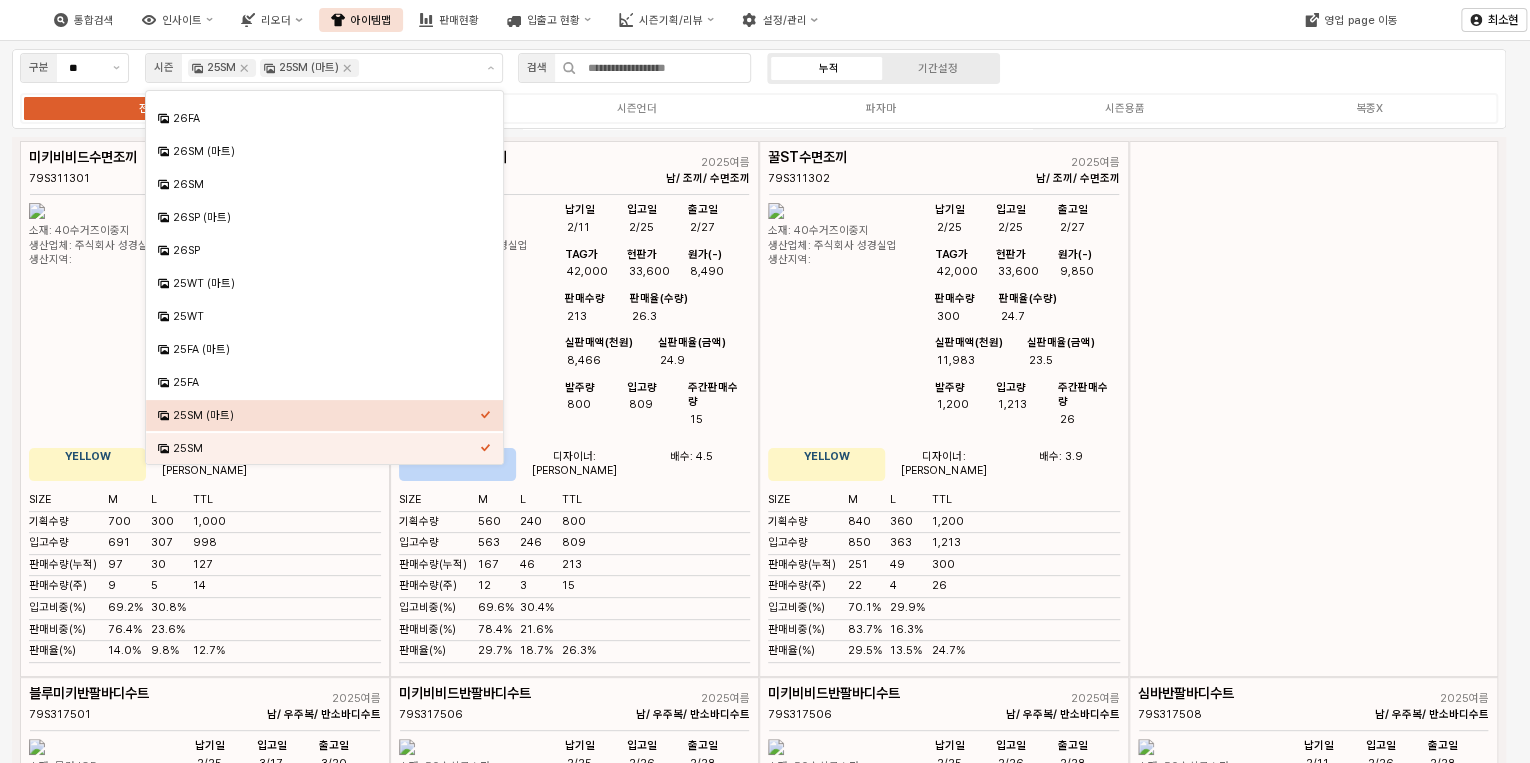 click at bounding box center (759, 13737) 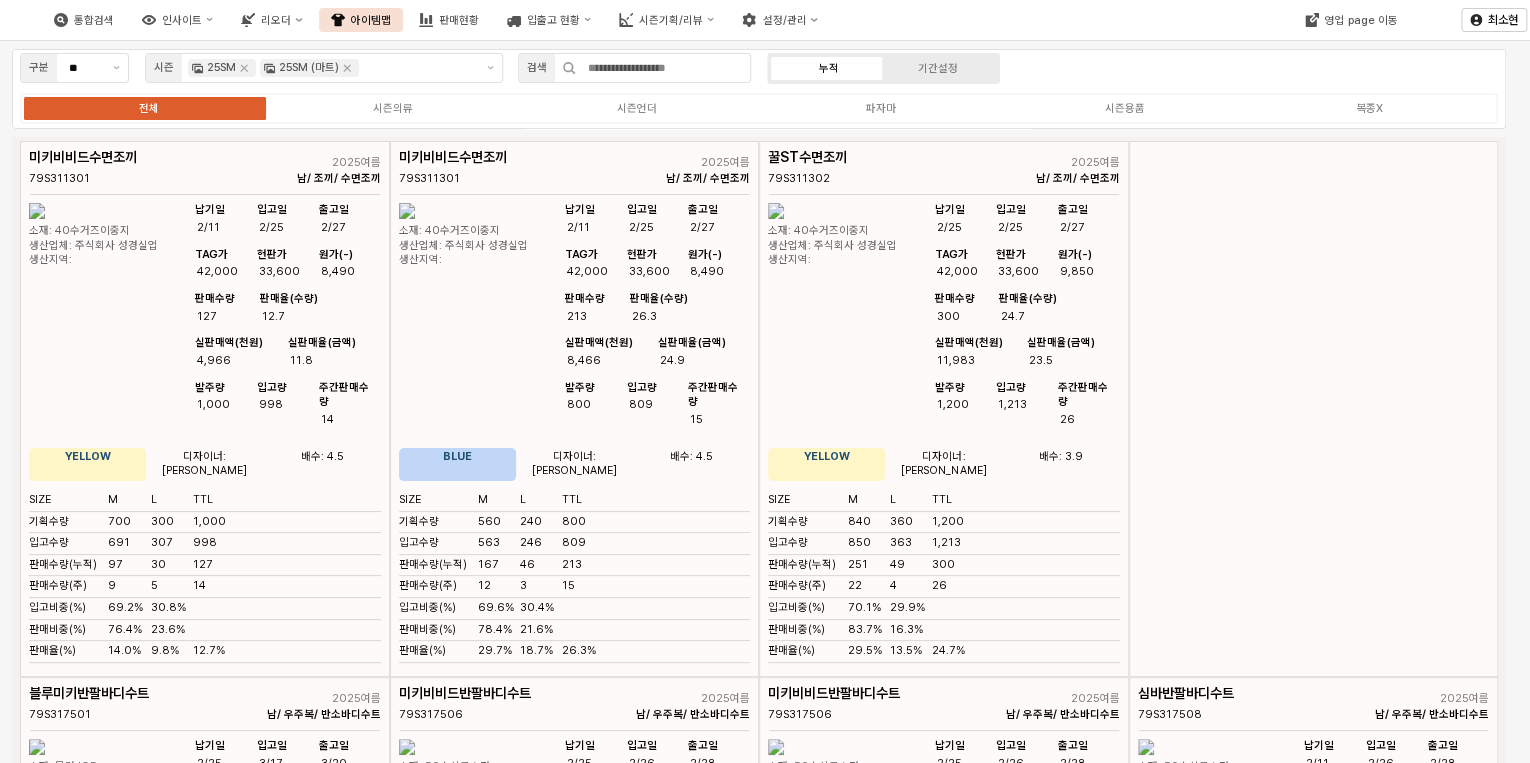 click on "구분 ** 시즌 25SM 25SM (마트) 검색 누적 기간설정 전체 시즌의류 시즌언더 파자마 시즌용품 복종X" at bounding box center [759, 89] 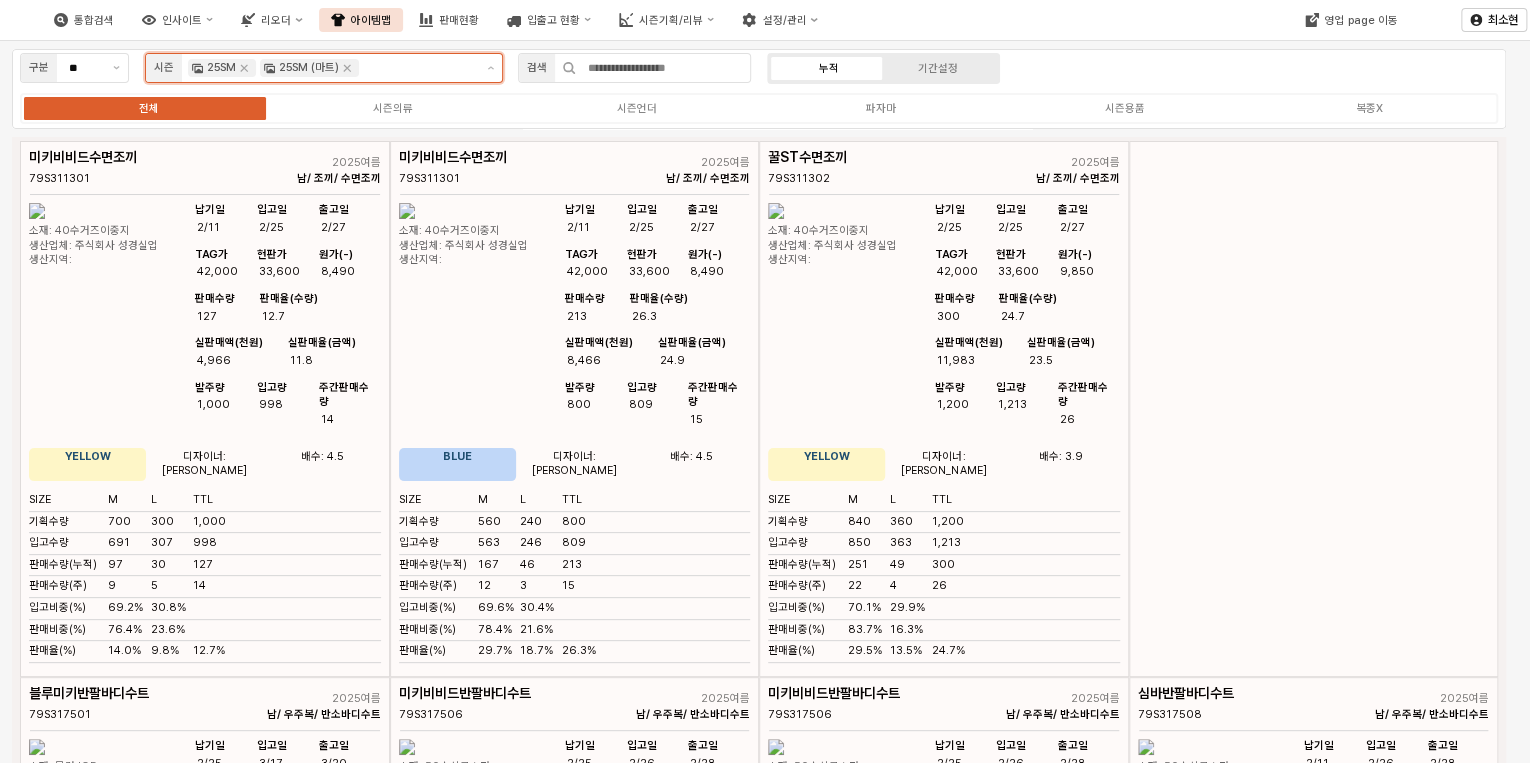 click at bounding box center (418, 68) 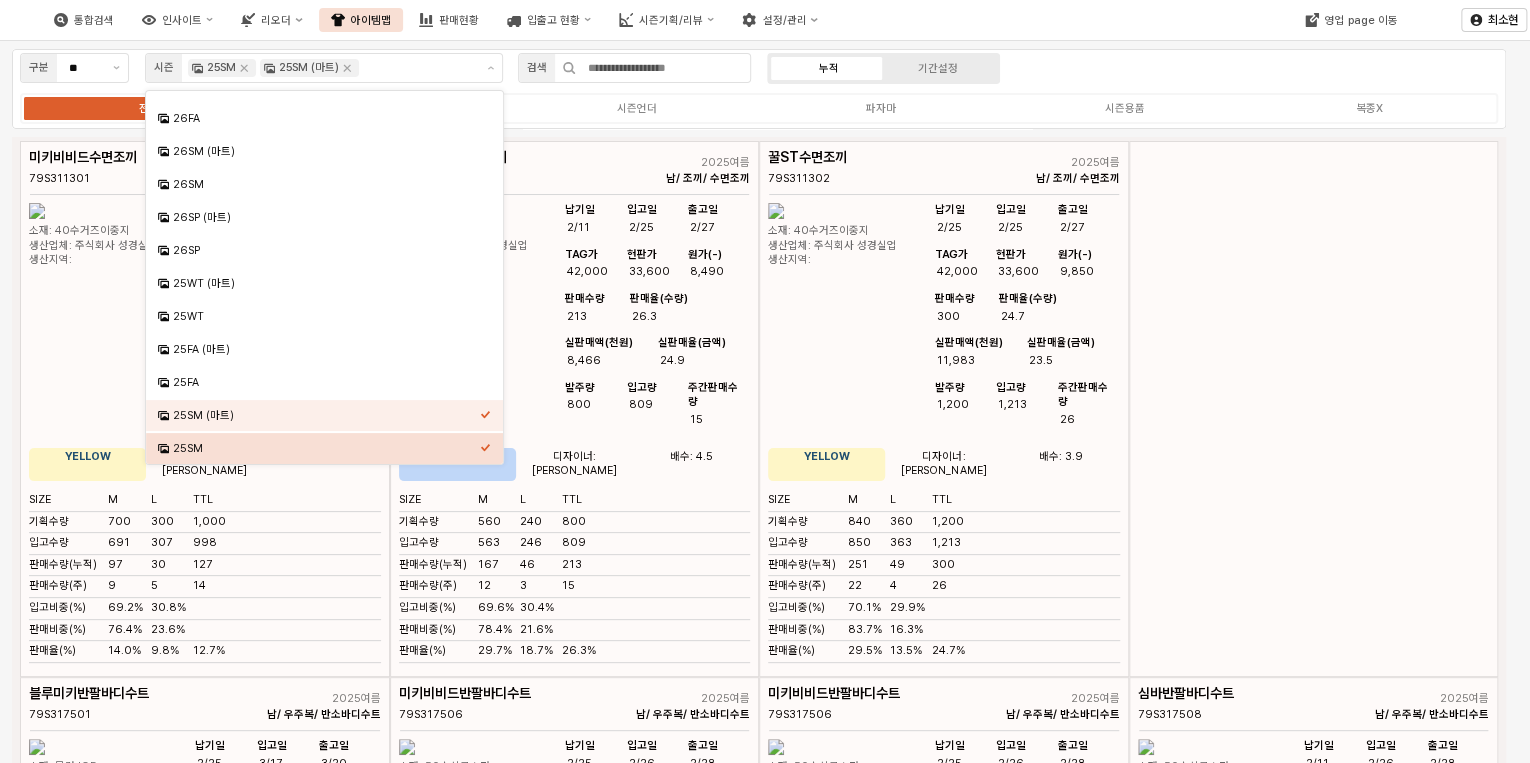 click on "구분 ** 시즌 25SM 25SM (마트) 검색 누적 기간설정 전체 시즌의류 시즌언더 파자마 시즌용품 복종X" at bounding box center [759, 89] 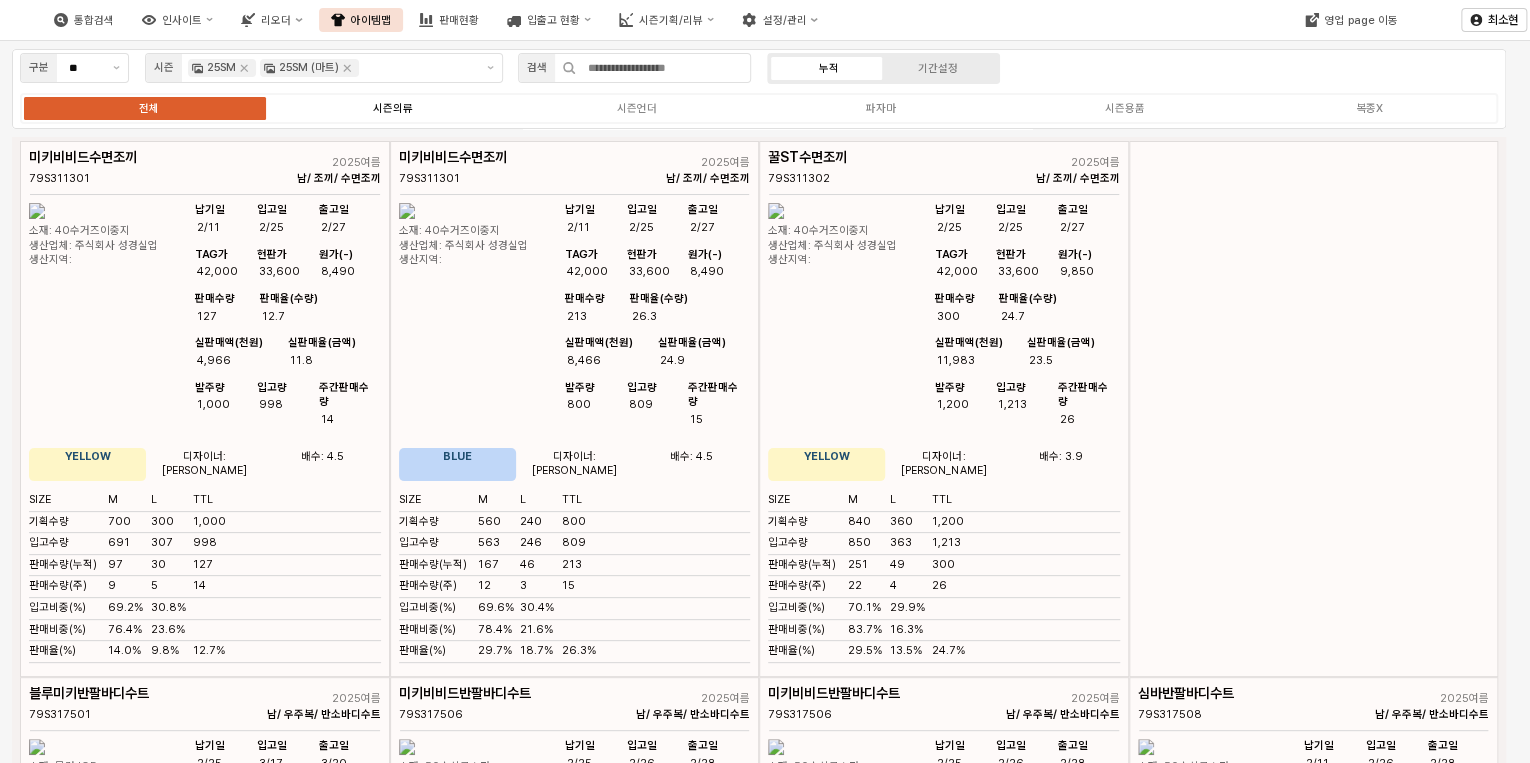 click on "시즌의류" at bounding box center [393, 108] 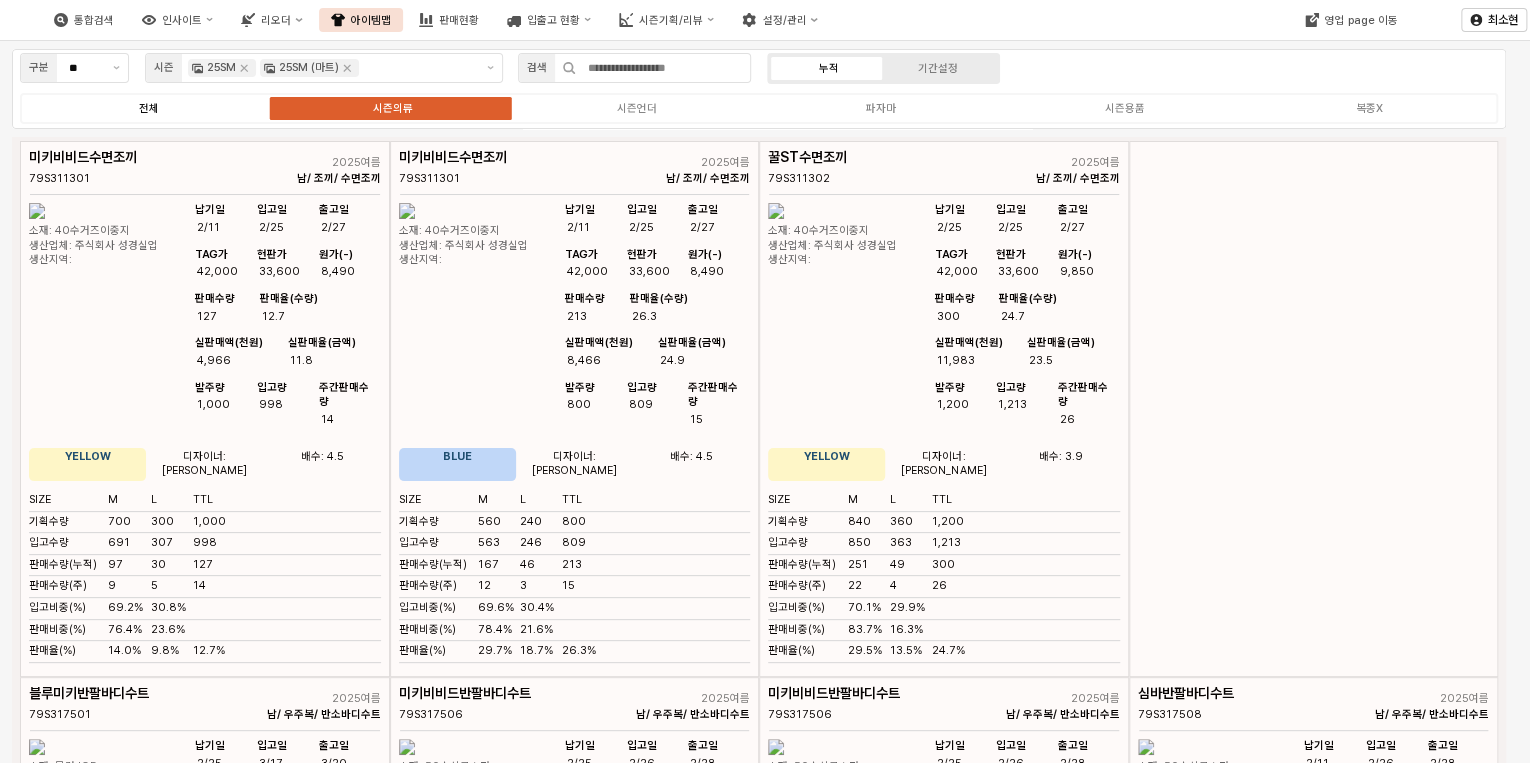 click on "전체" at bounding box center [149, 108] 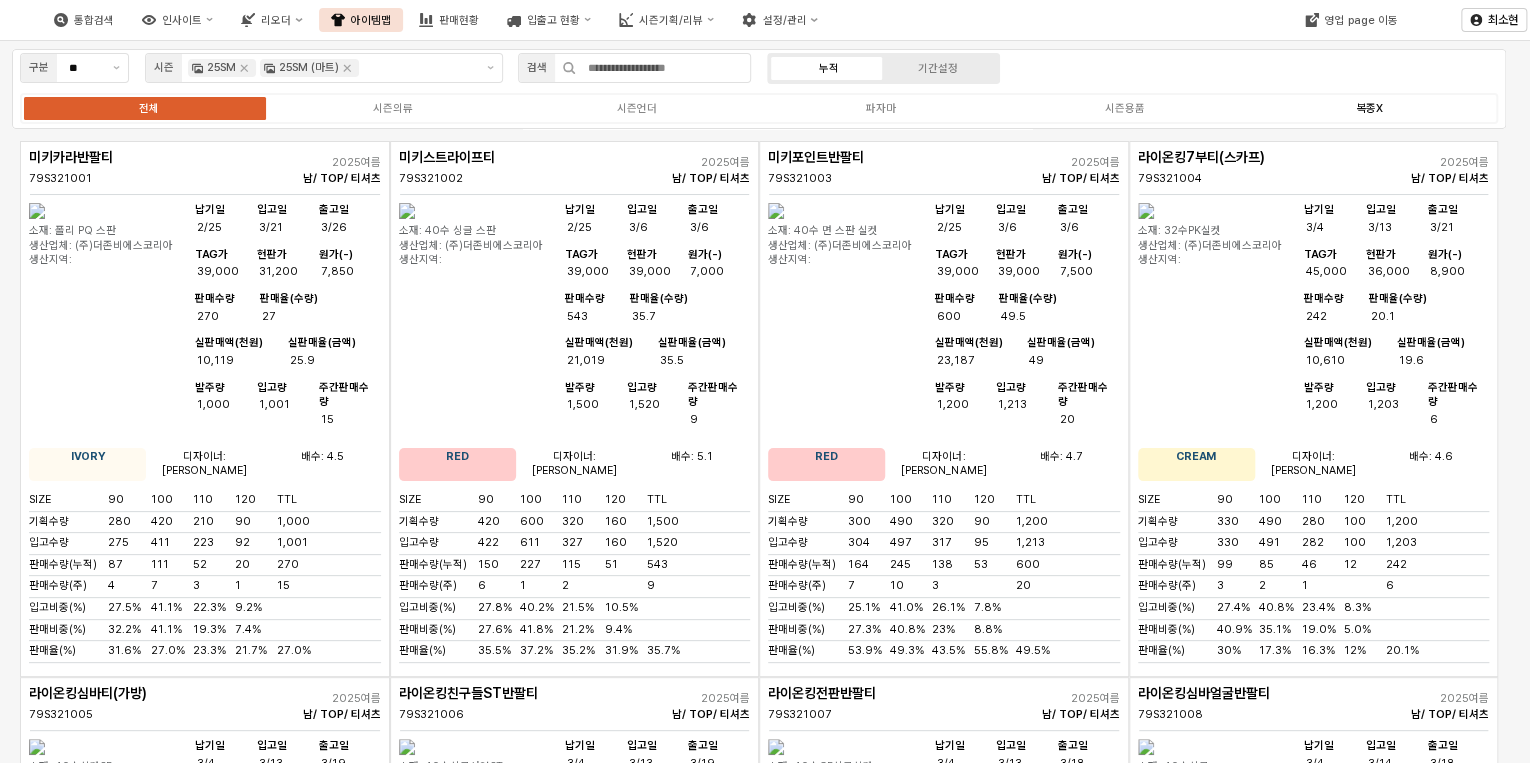 click on "복종X" at bounding box center (1369, 108) 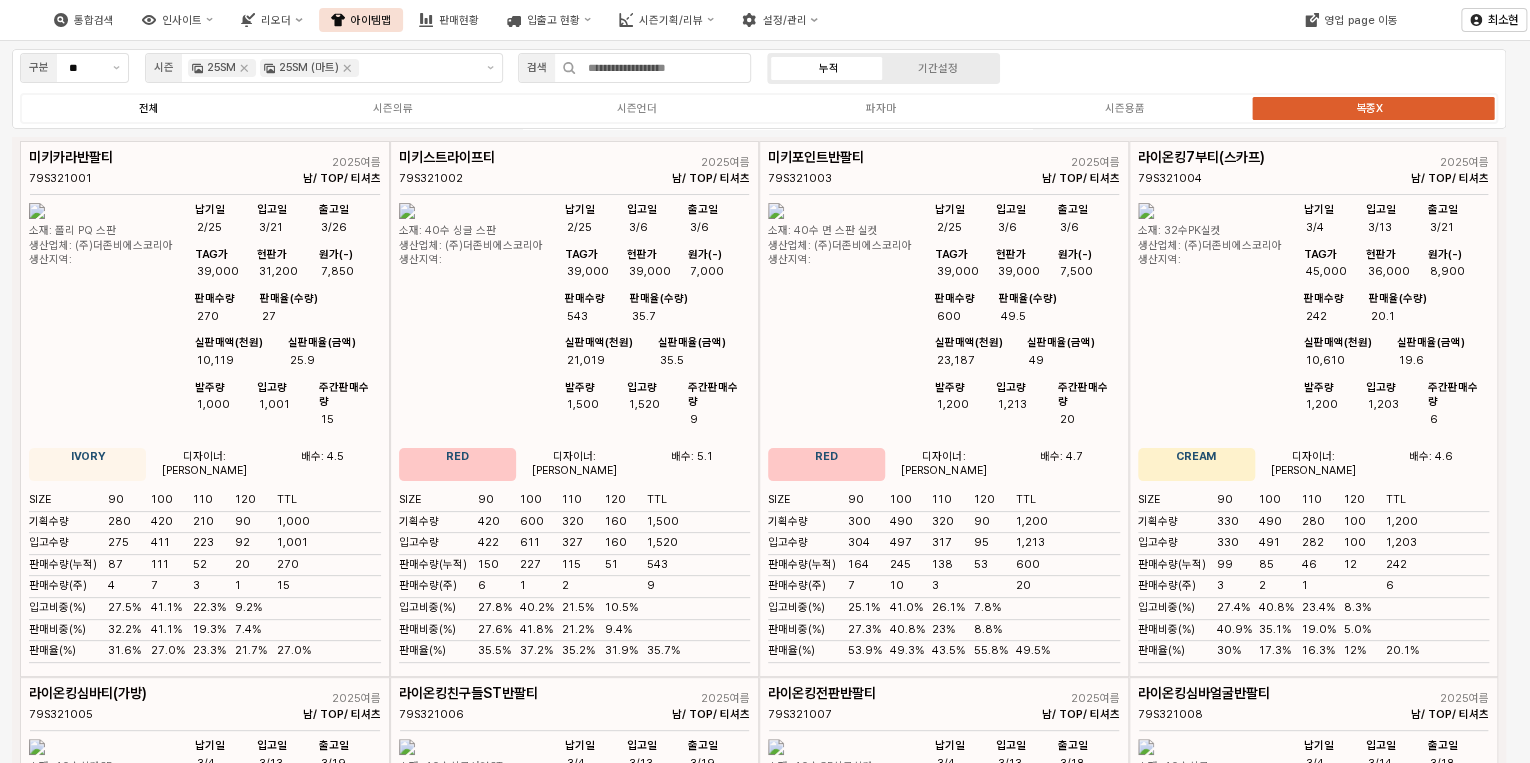 click on "전체" at bounding box center [149, 108] 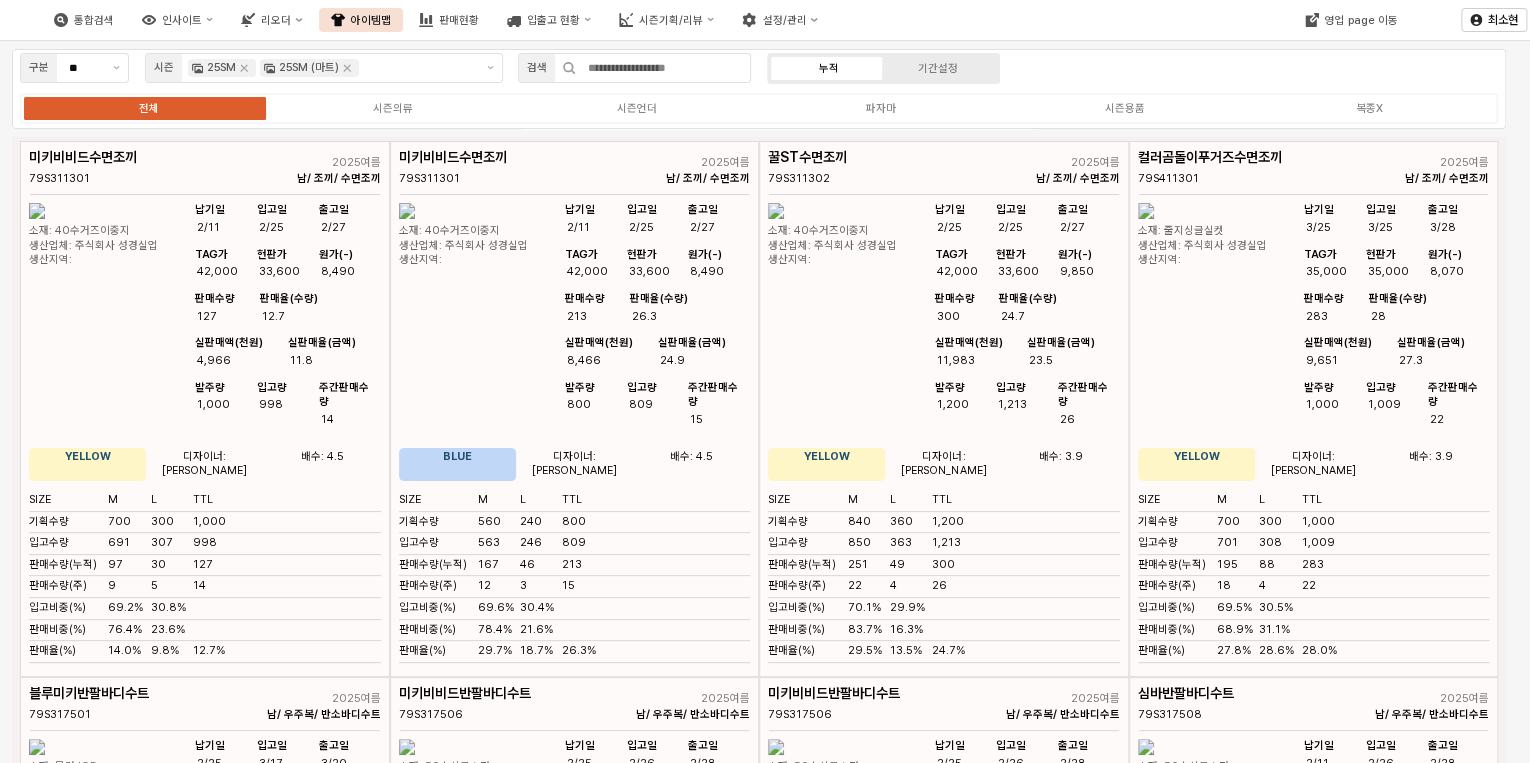 click at bounding box center (759, 15501) 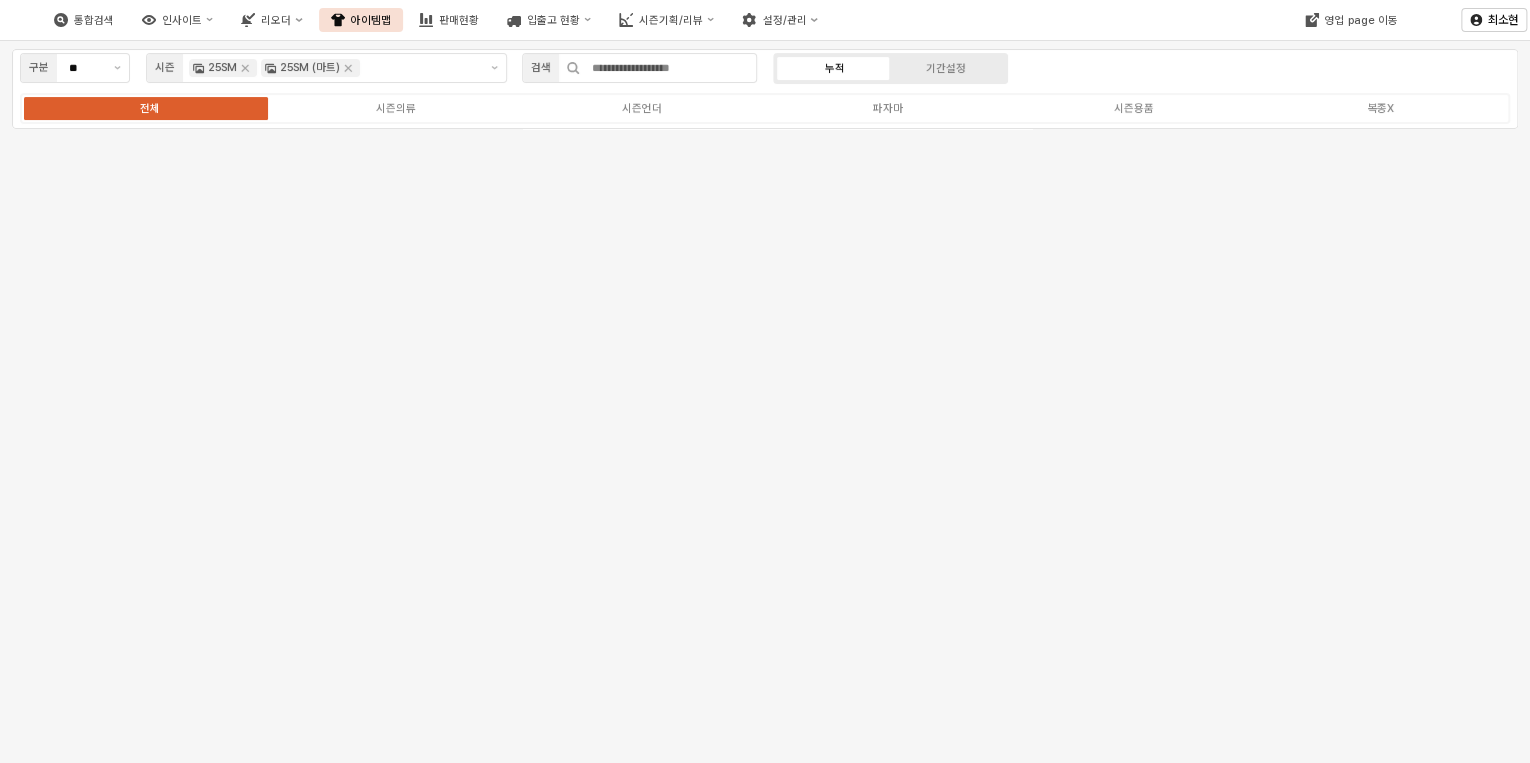 scroll, scrollTop: 0, scrollLeft: 0, axis: both 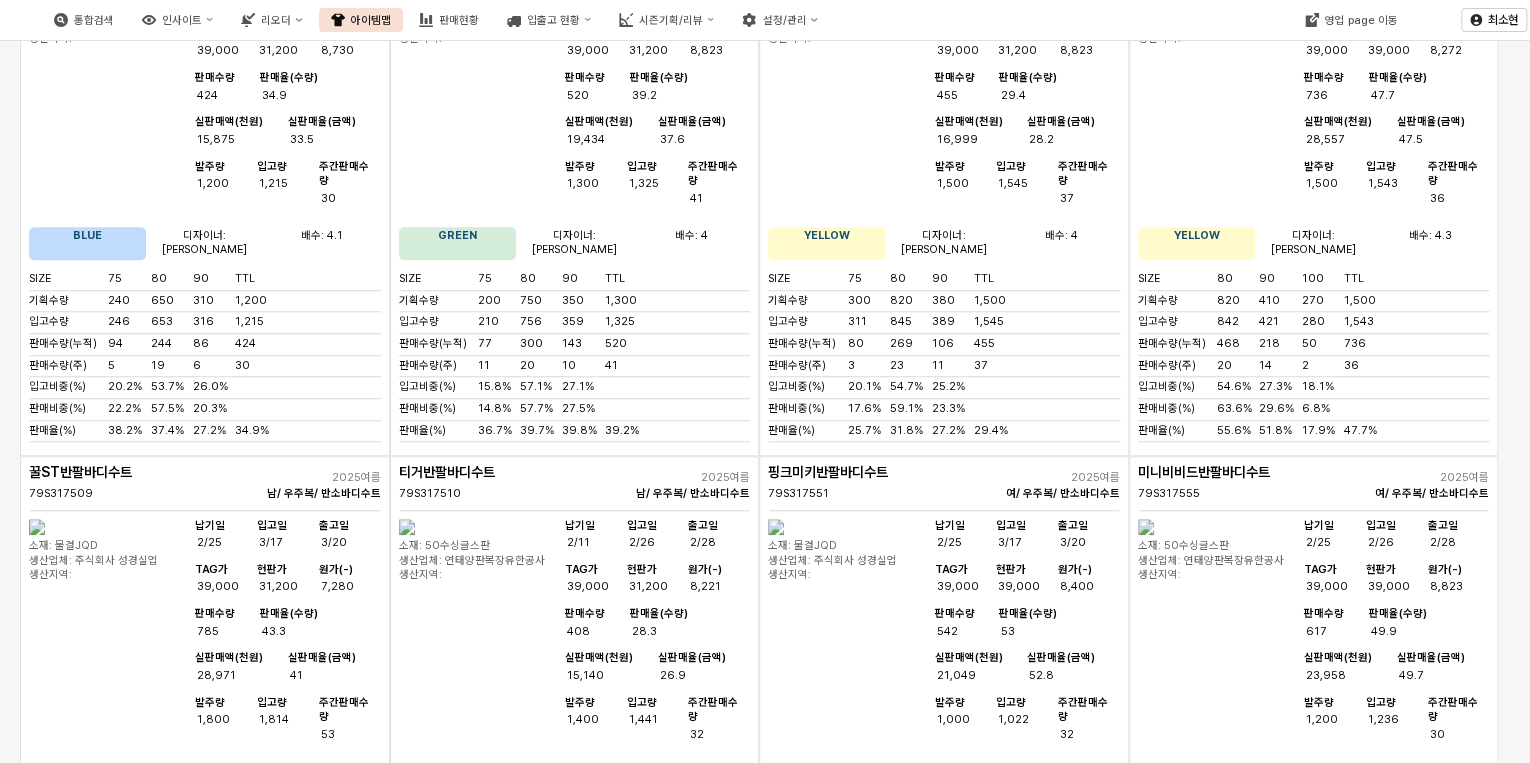 click on "구분 ** 시즌 25SM 25SM (마트) 검색 누적 기간설정 전체 시즌의류 시즌언더 파자마 시즌용품 복종X" at bounding box center (765, 14700) 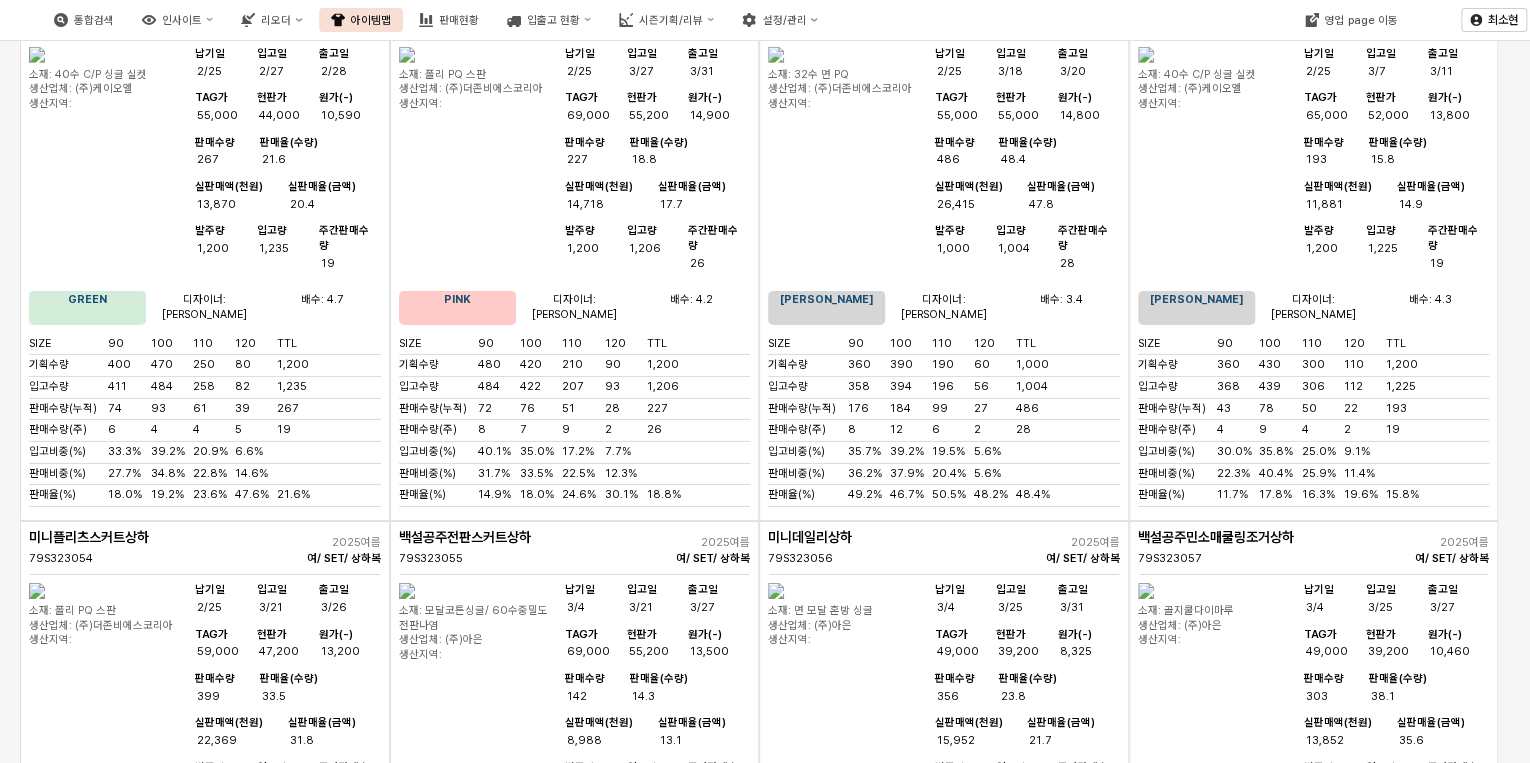 scroll, scrollTop: 18480, scrollLeft: 0, axis: vertical 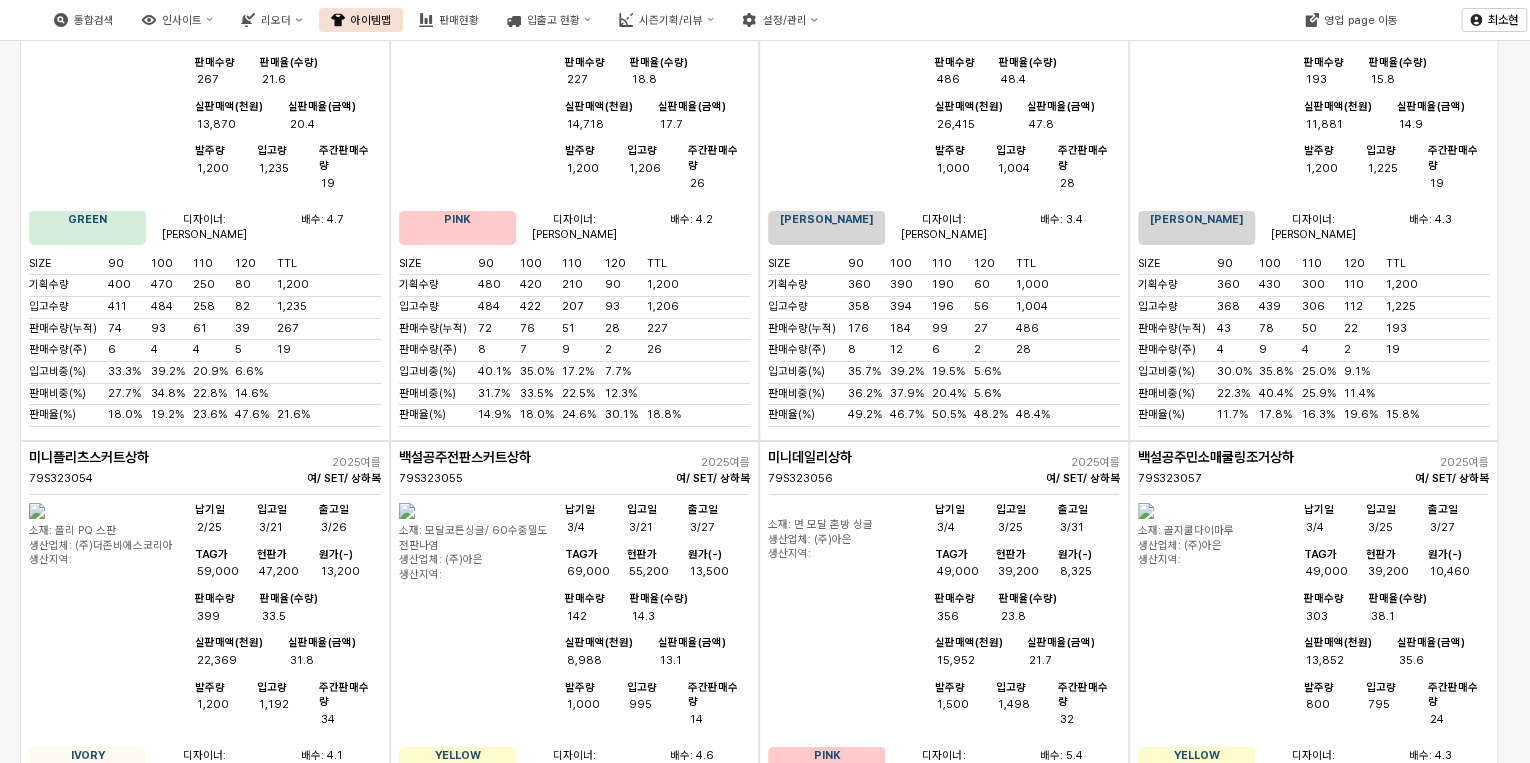 click at bounding box center [768, 1585] 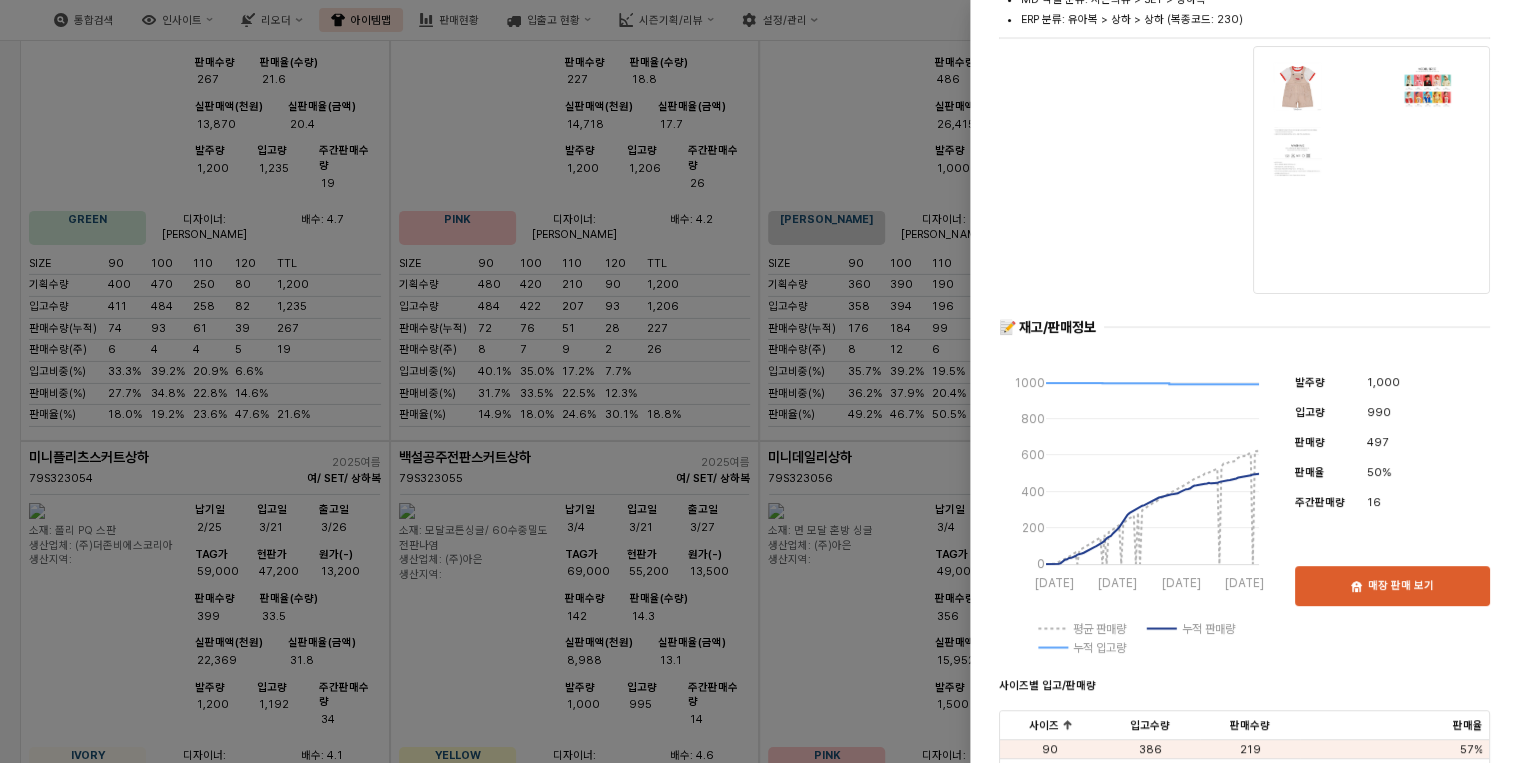 scroll, scrollTop: 0, scrollLeft: 0, axis: both 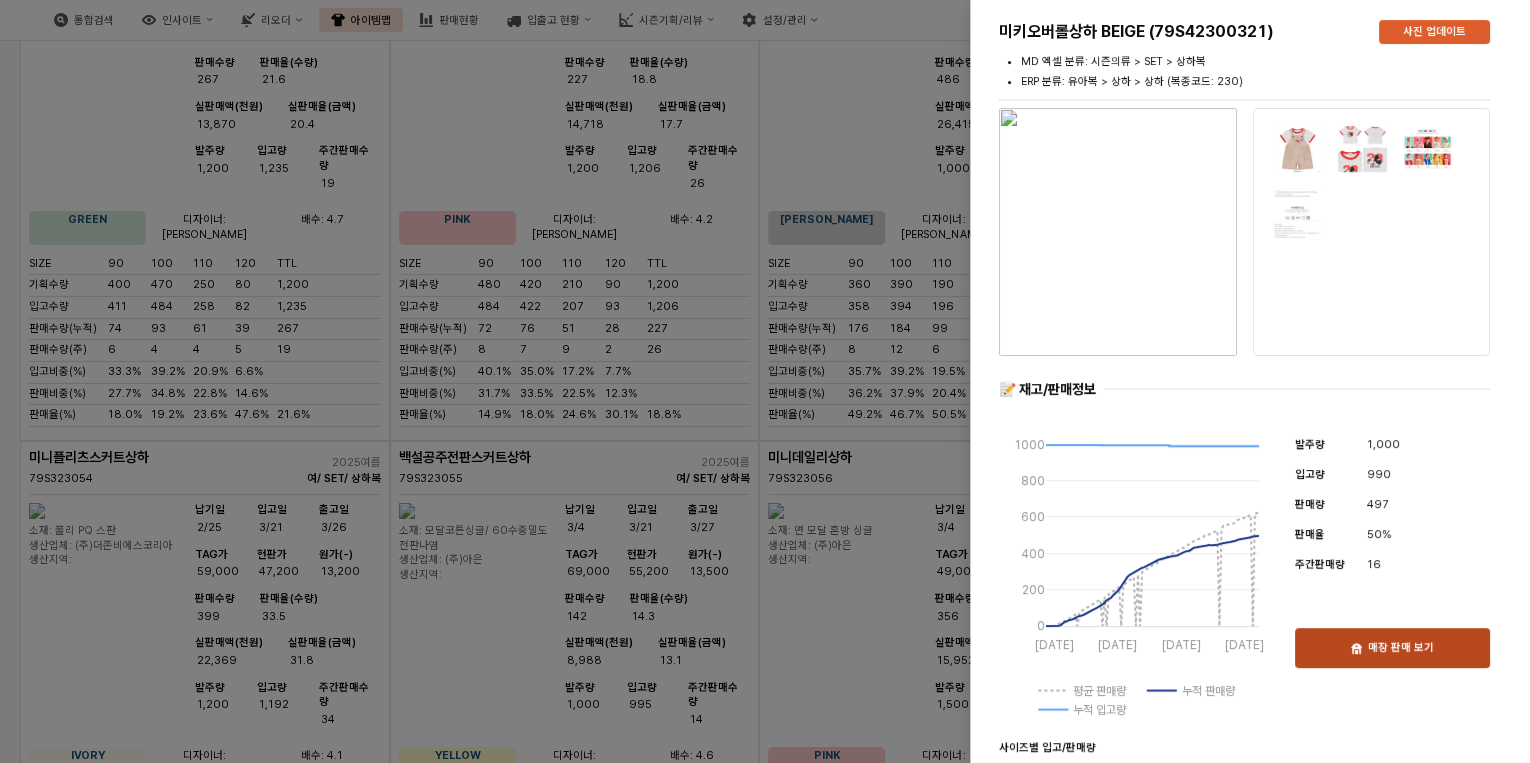click on "매장 판매 보기" at bounding box center (1392, 648) 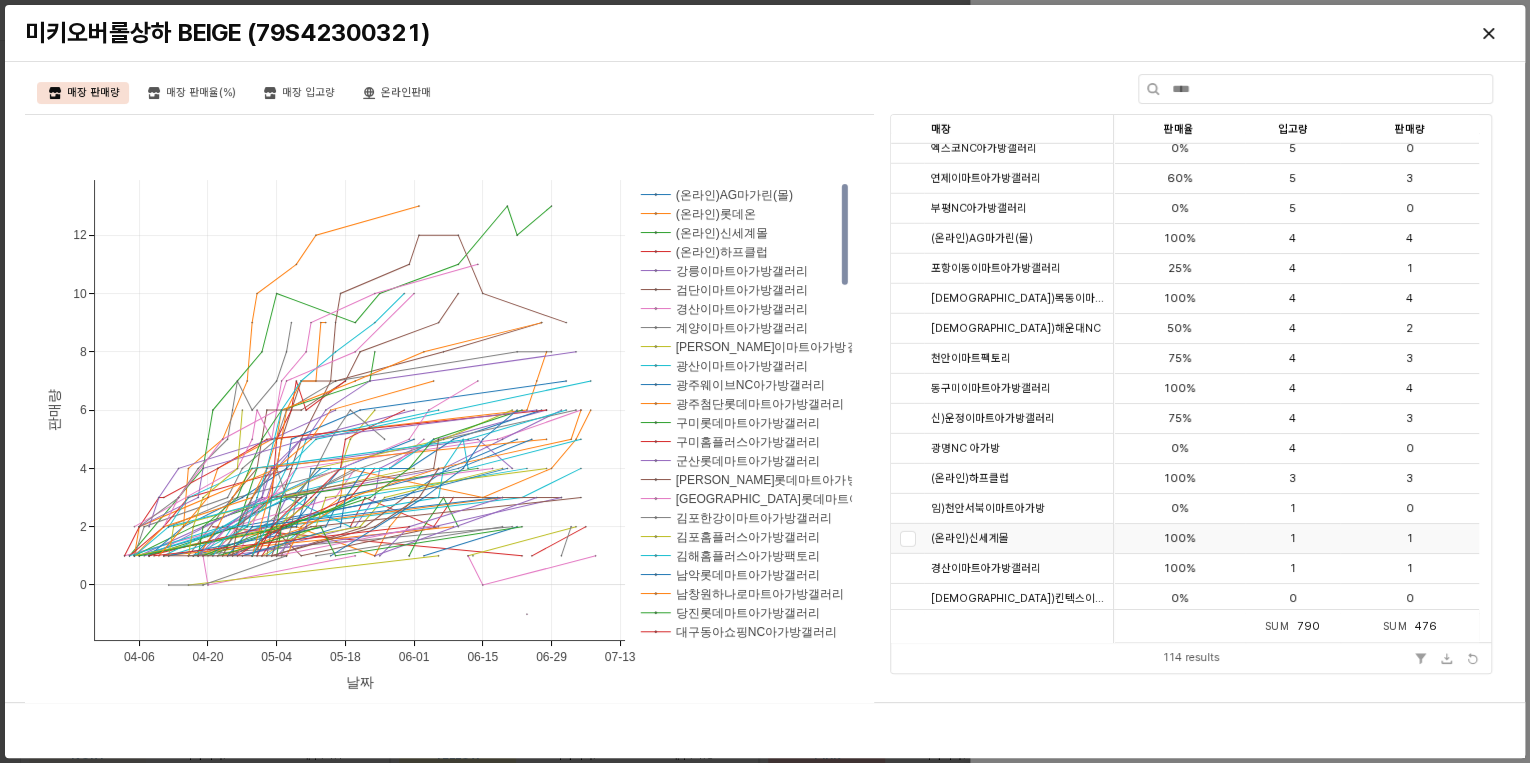 scroll, scrollTop: 2952, scrollLeft: 0, axis: vertical 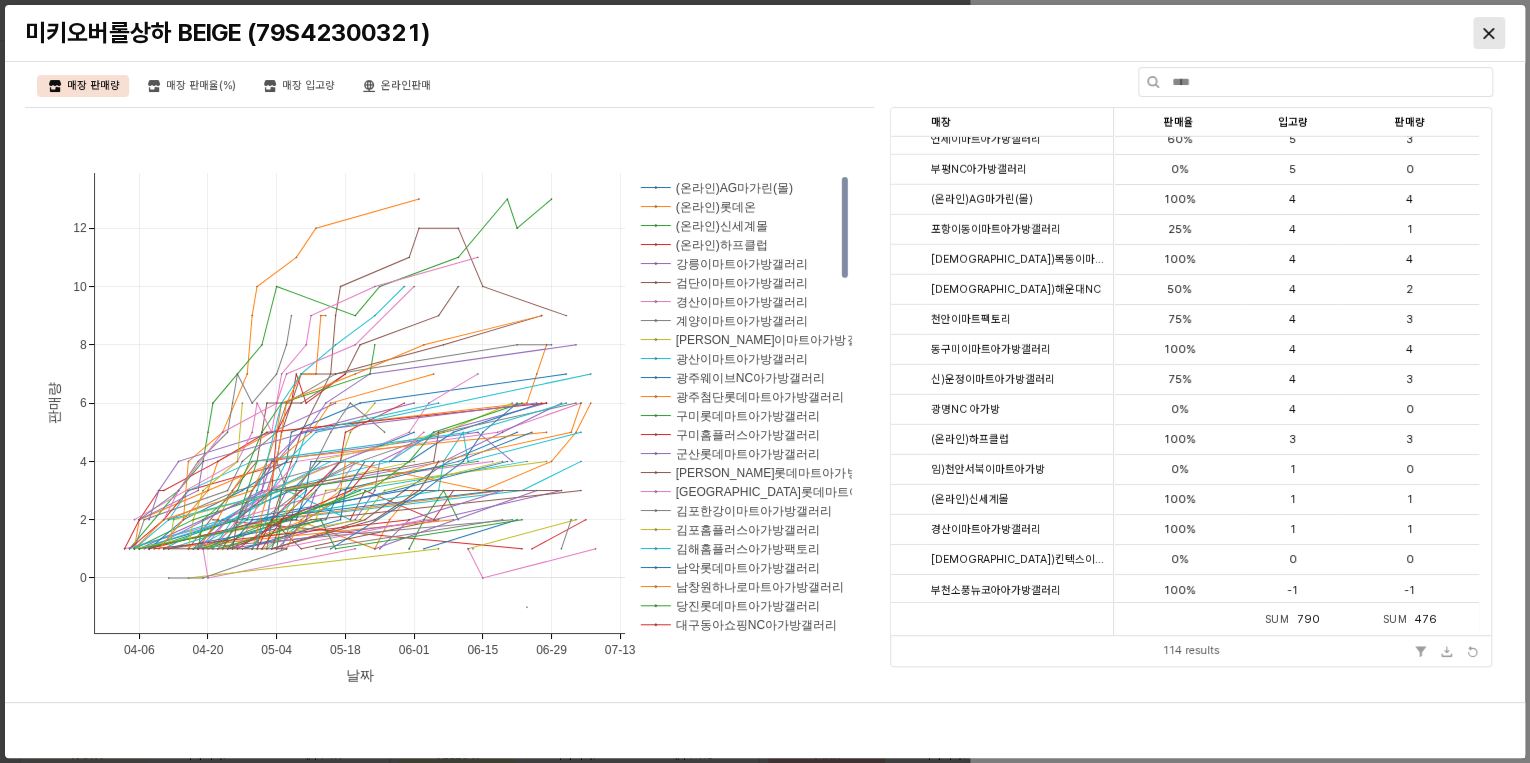 click at bounding box center [1489, 33] 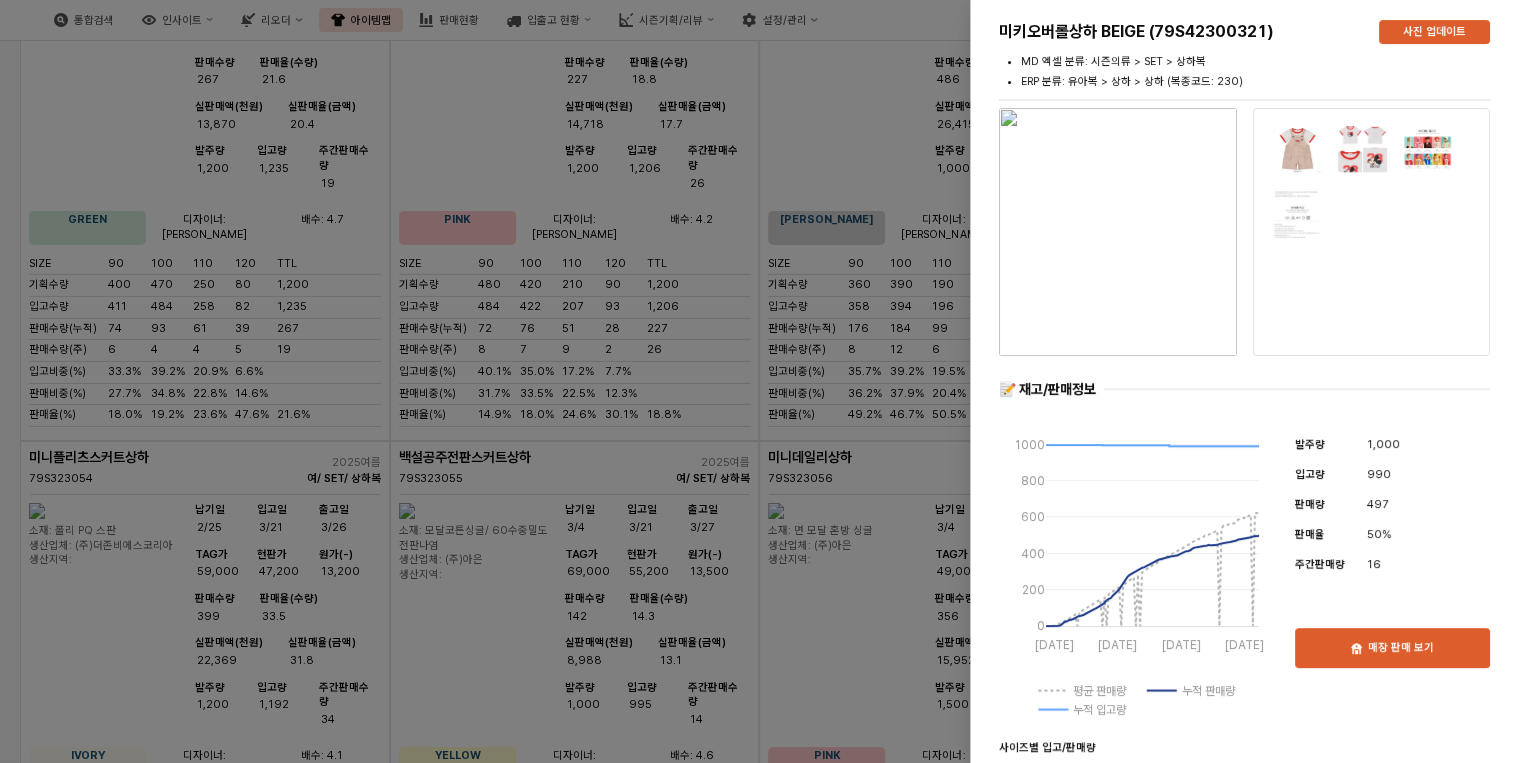 click at bounding box center (765, 381) 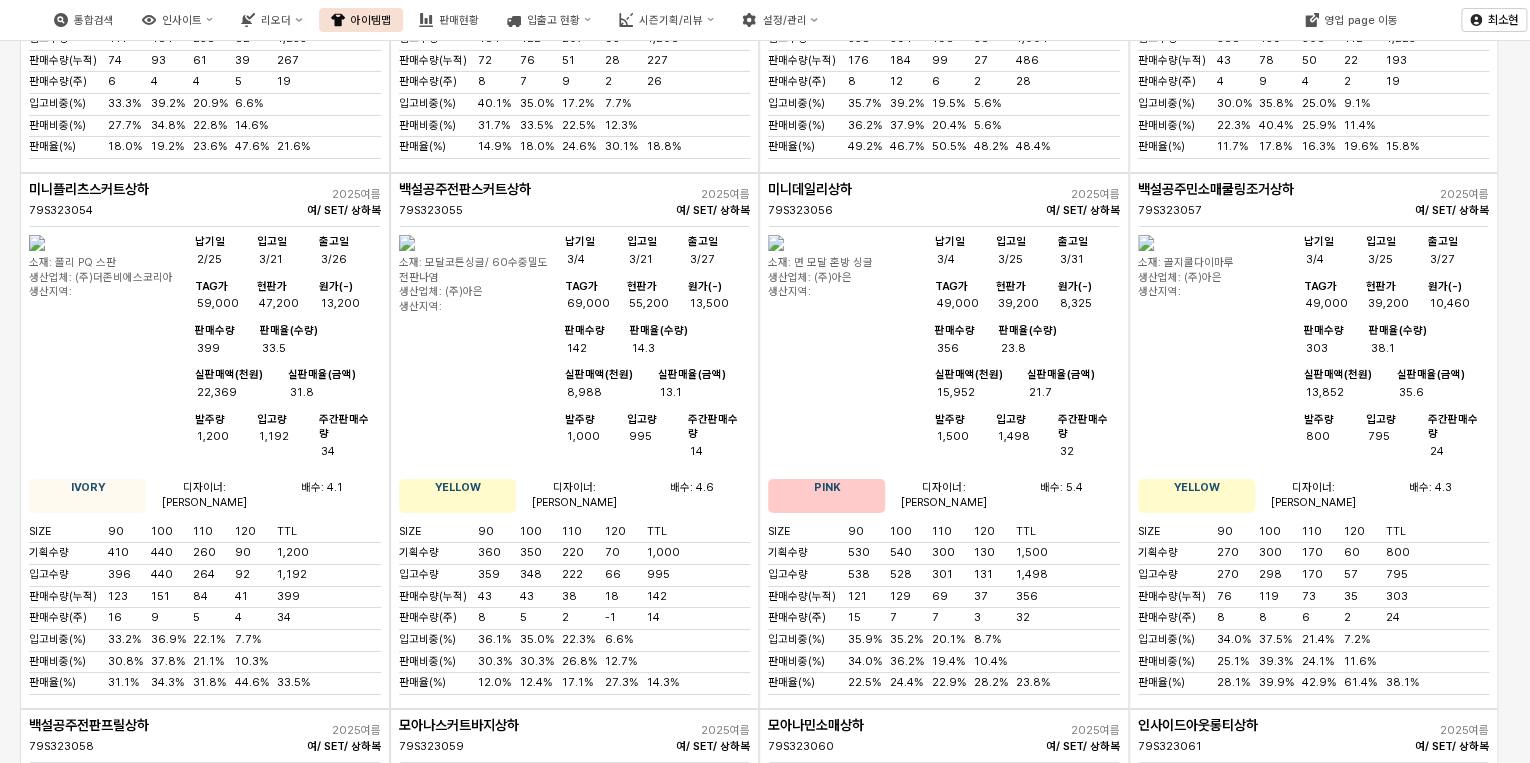 scroll, scrollTop: 18800, scrollLeft: 0, axis: vertical 